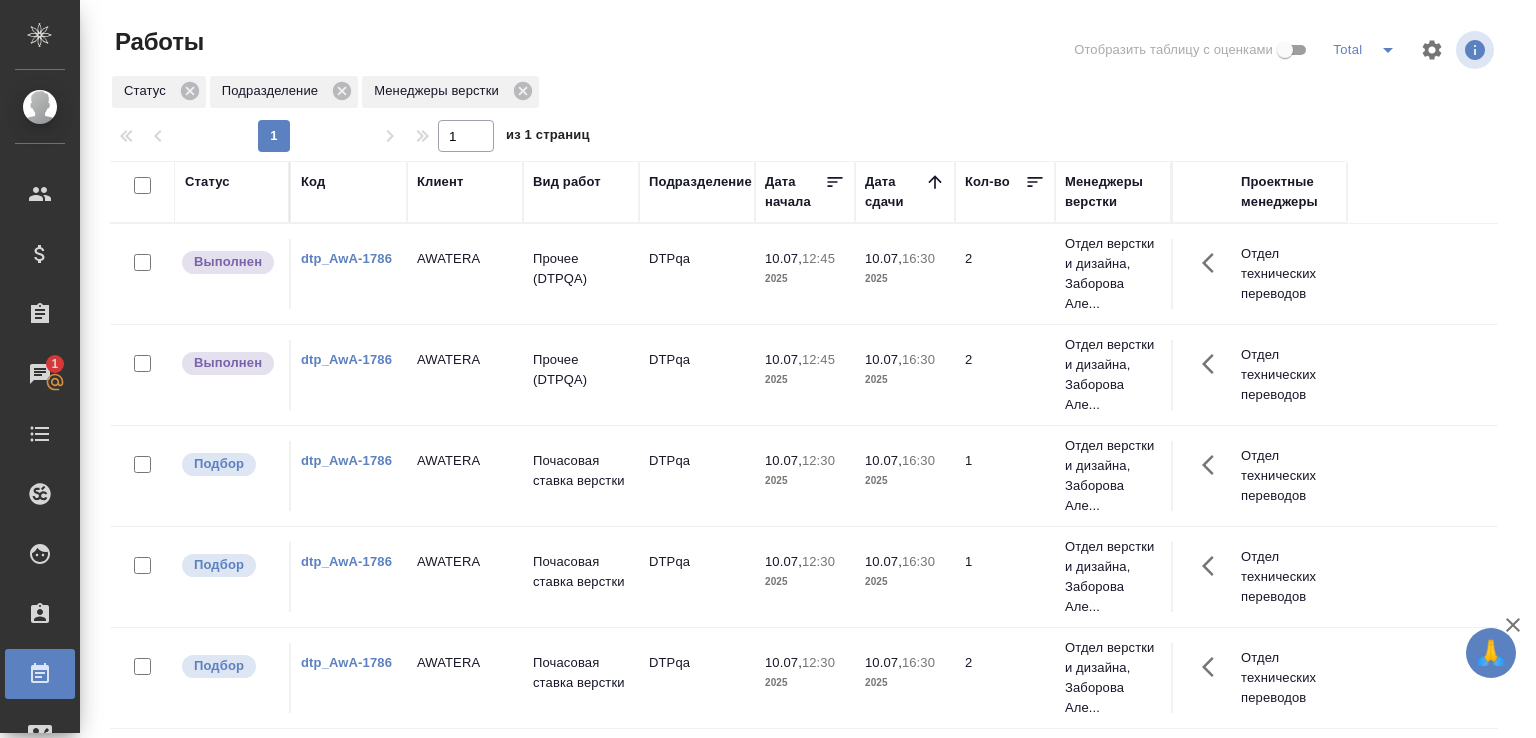 scroll, scrollTop: 0, scrollLeft: 0, axis: both 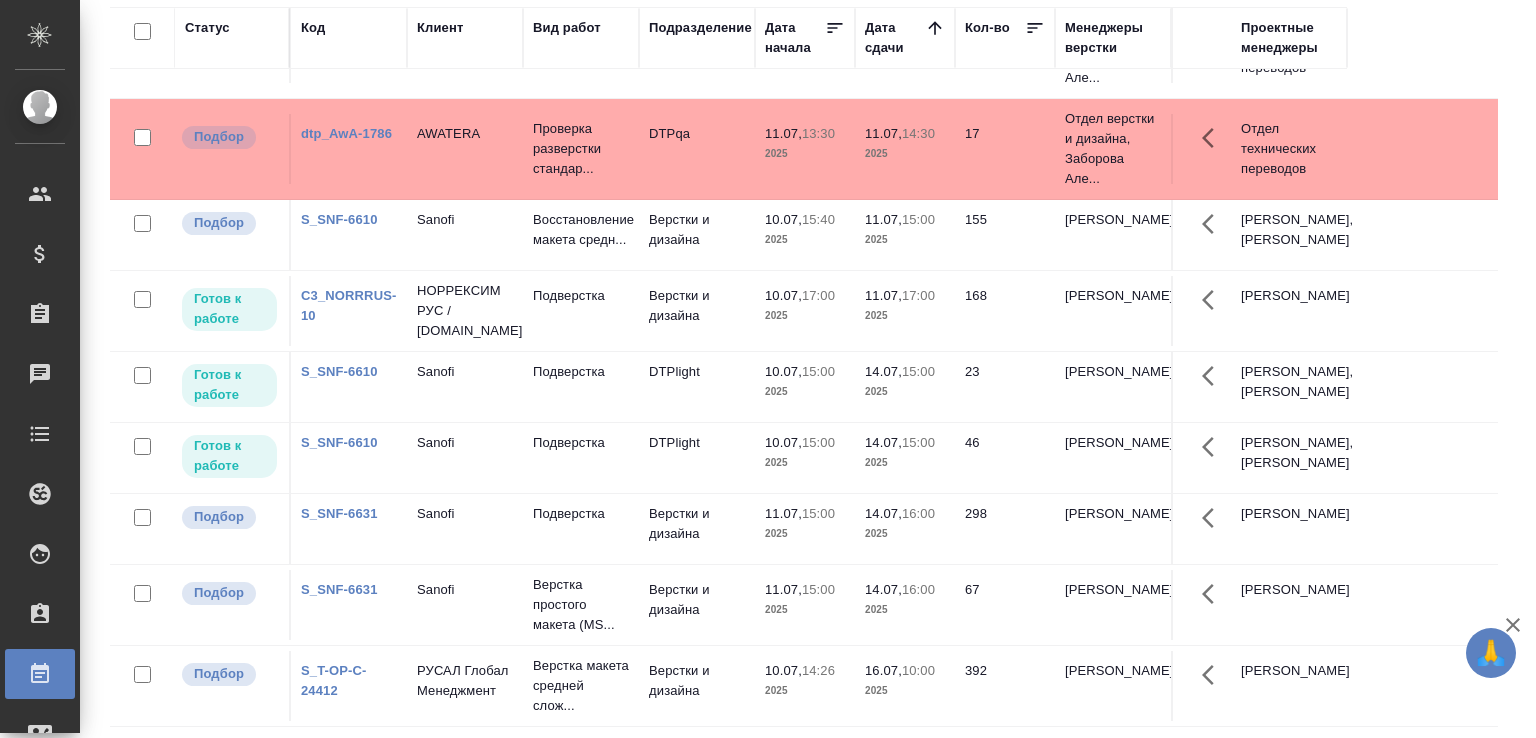 click on "Верстки и дизайна" at bounding box center [697, -740] 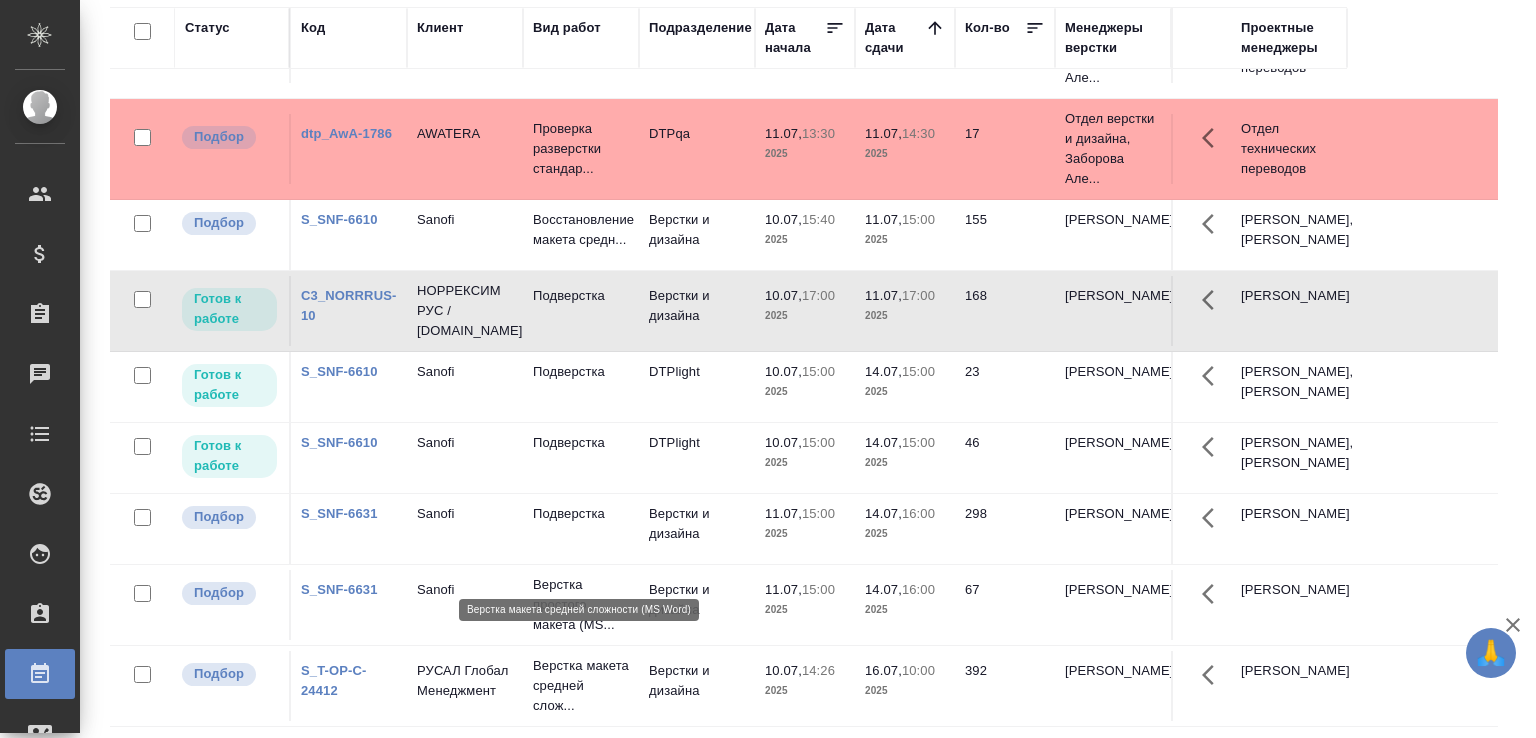 click on "Верстка макета средней слож..." at bounding box center [581, 686] 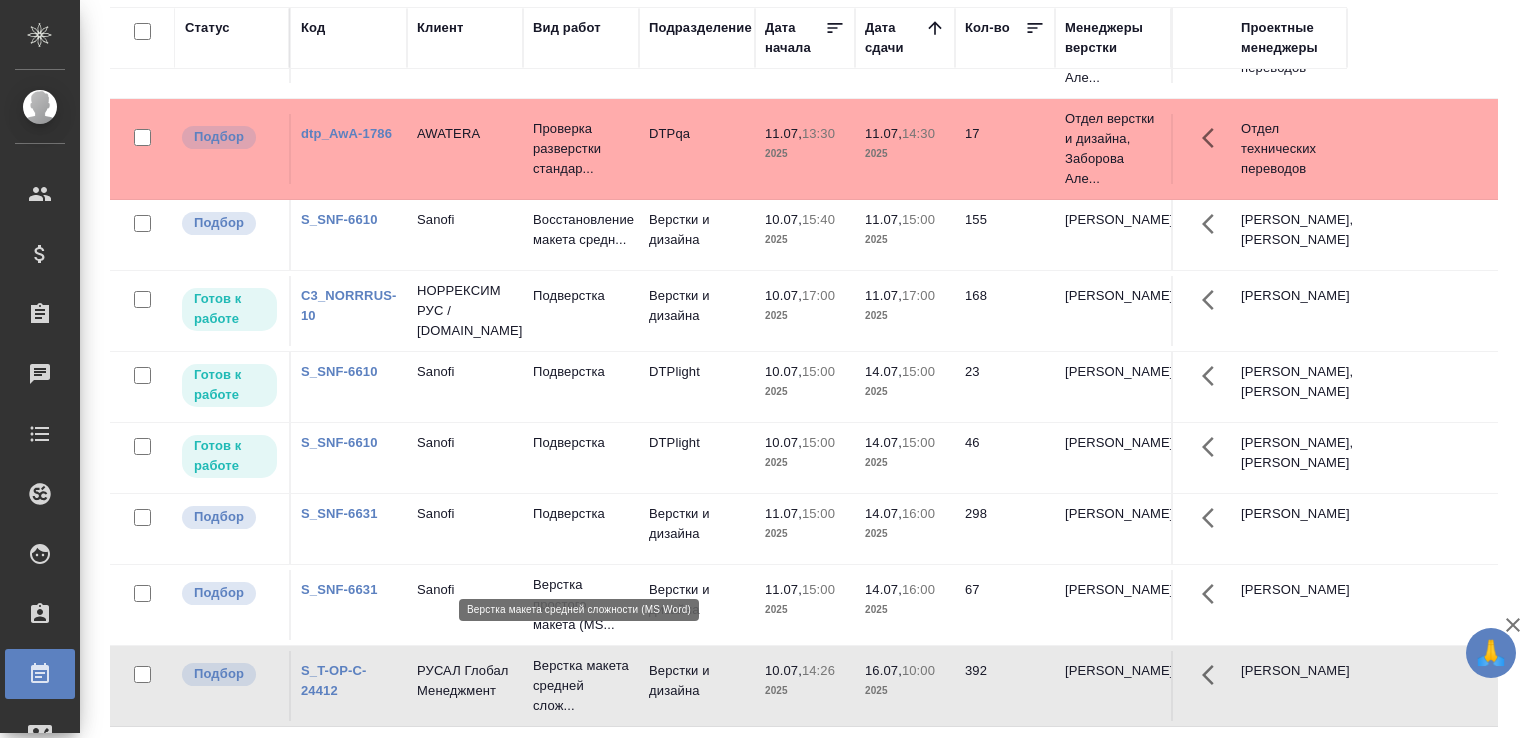click on "Верстка макета средней слож..." at bounding box center (581, 686) 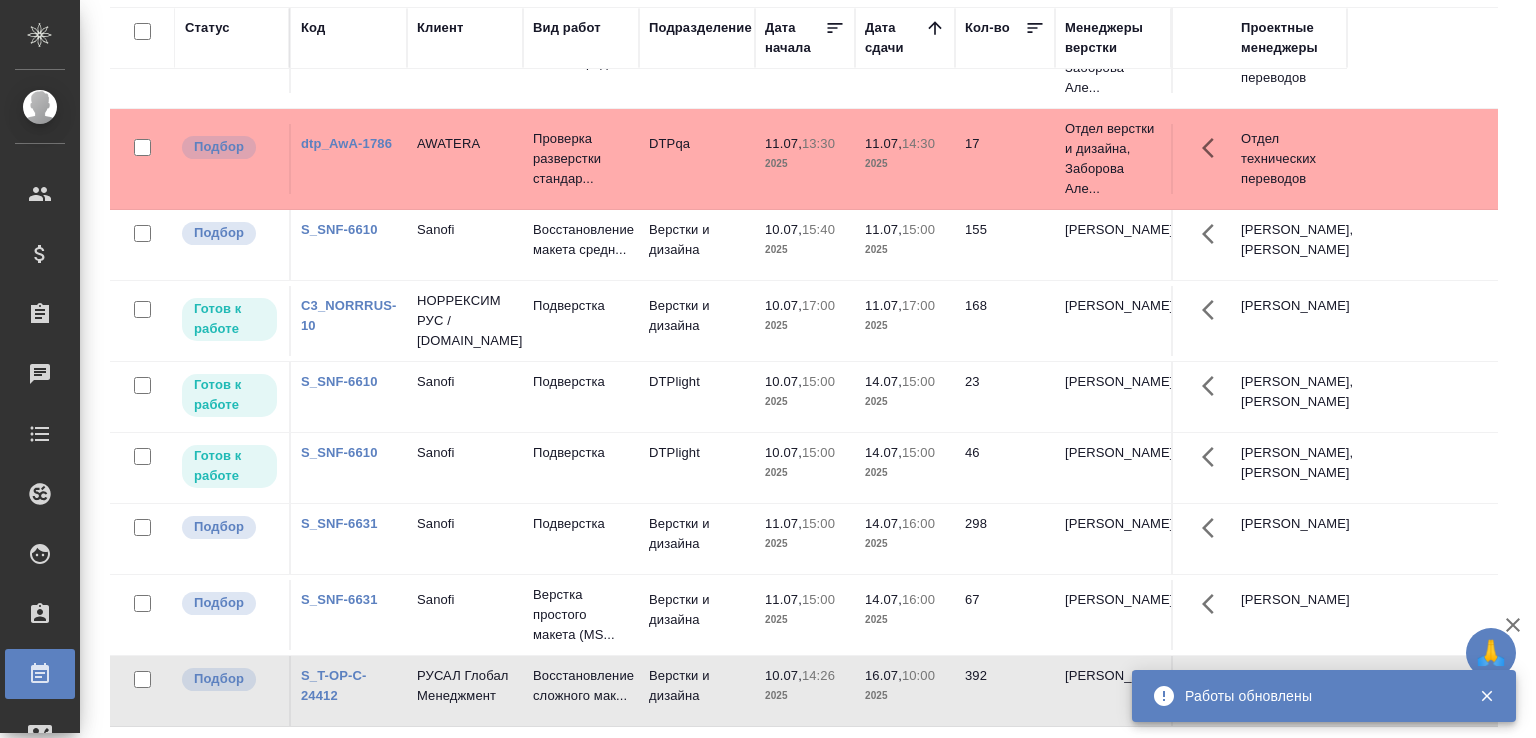 scroll, scrollTop: 1126, scrollLeft: 0, axis: vertical 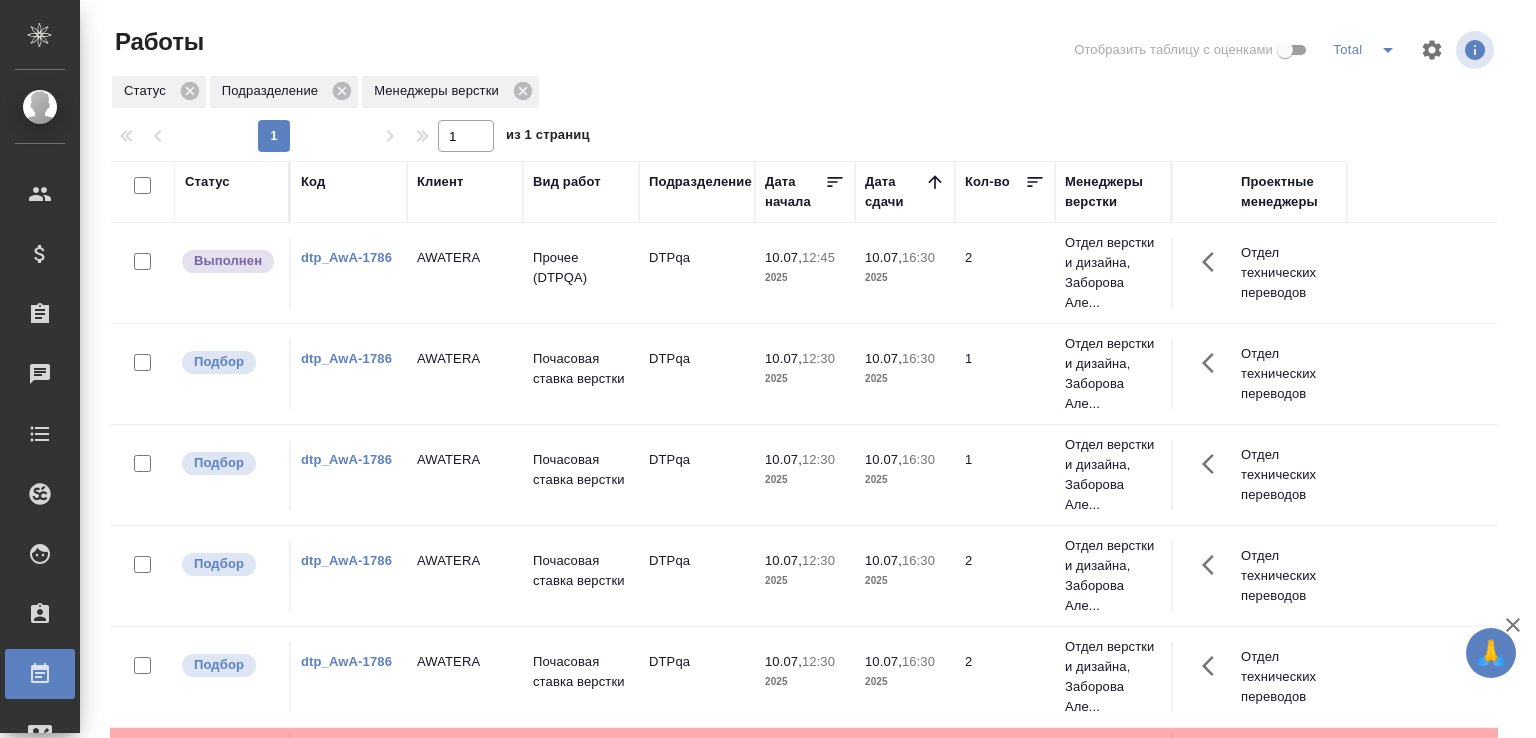 click on "10.07,  16:30 2025" at bounding box center (905, 172) 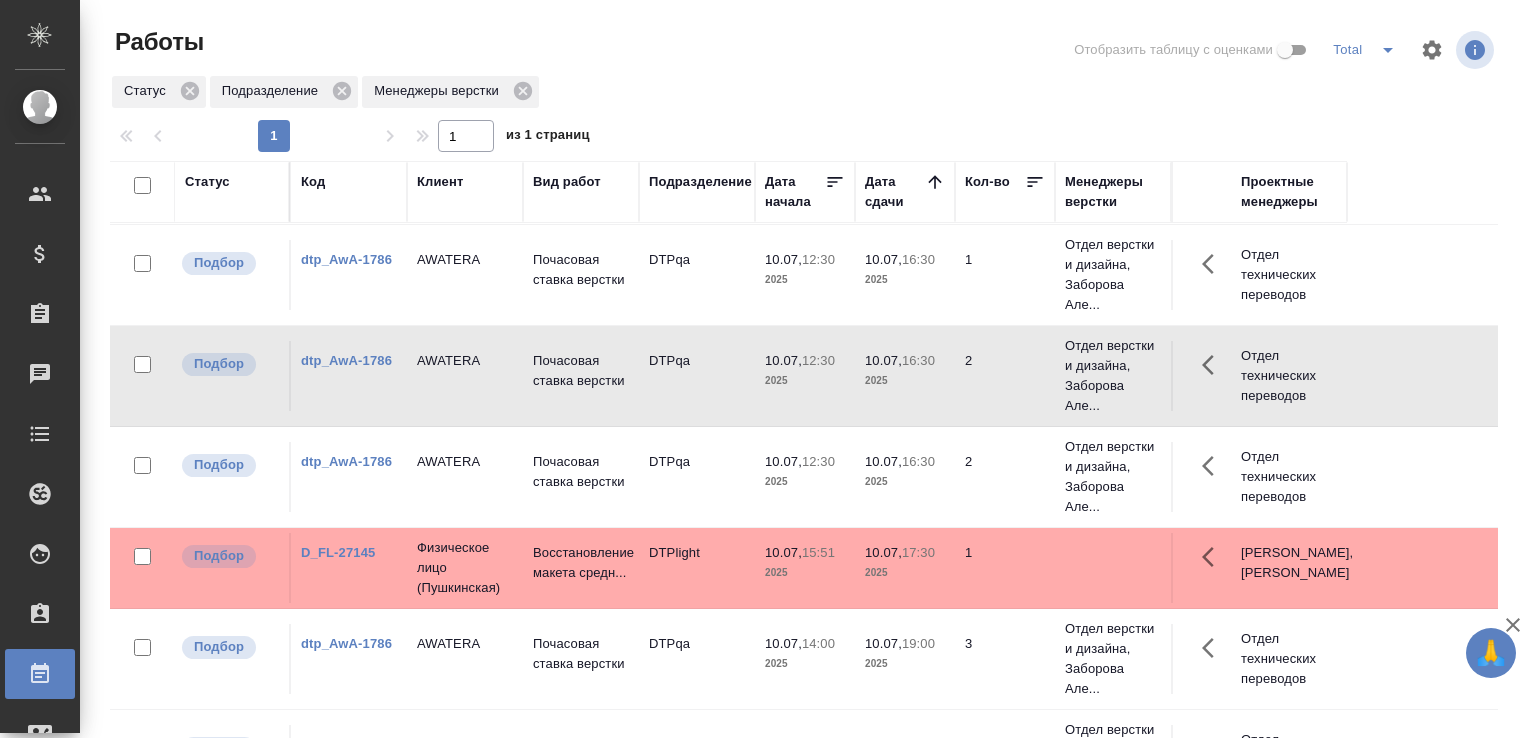 scroll, scrollTop: 402, scrollLeft: 0, axis: vertical 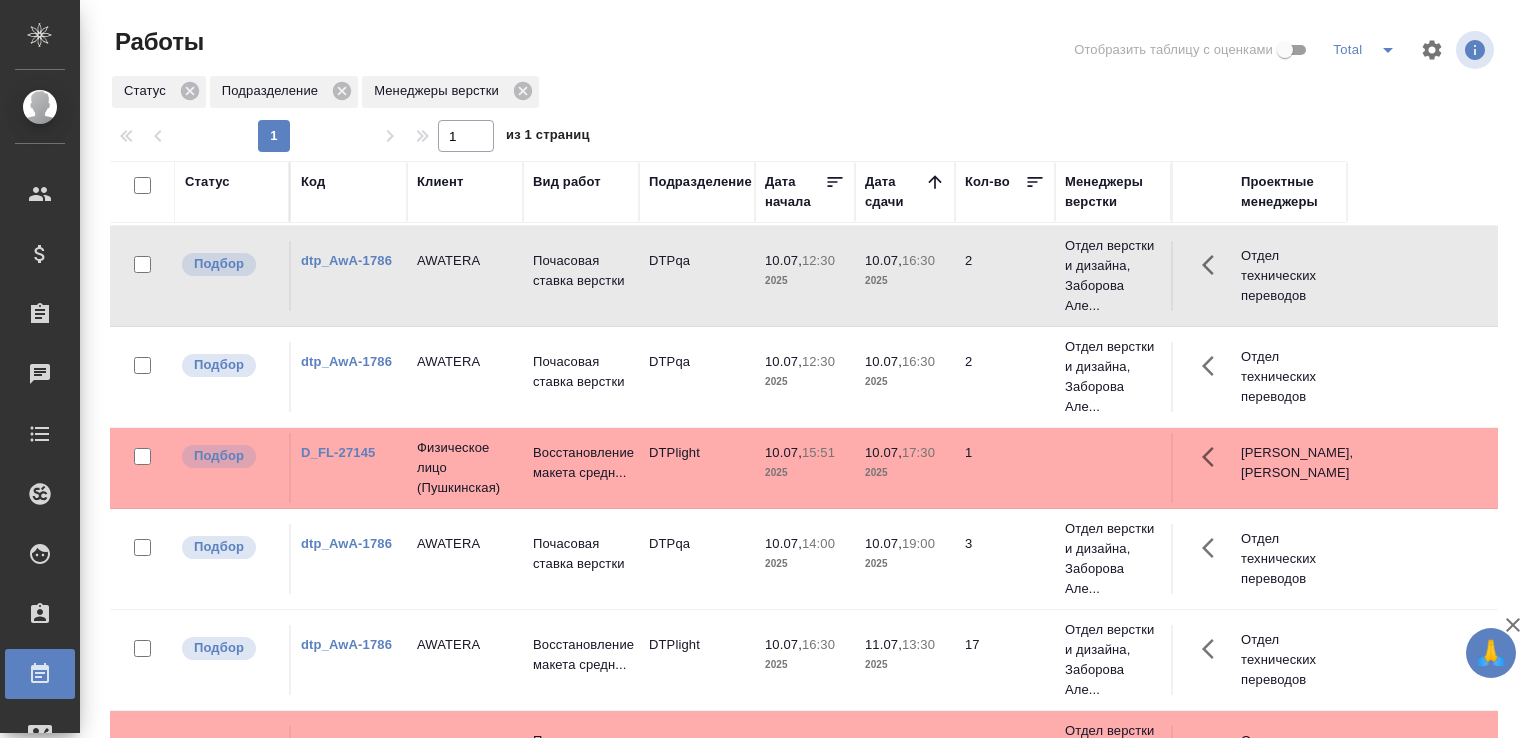 click on "Почасовая ставка верстки" at bounding box center [581, -128] 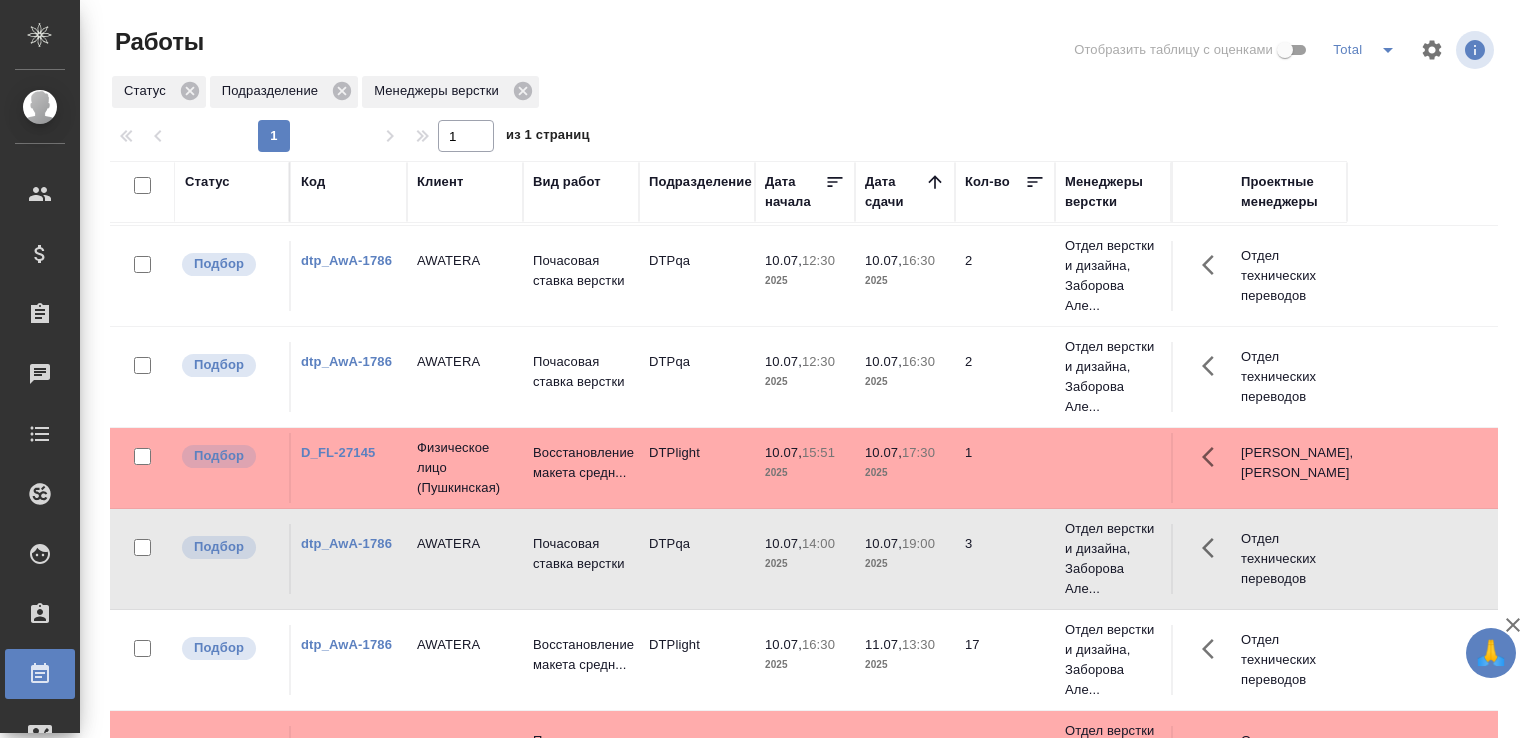 scroll, scrollTop: 0, scrollLeft: 0, axis: both 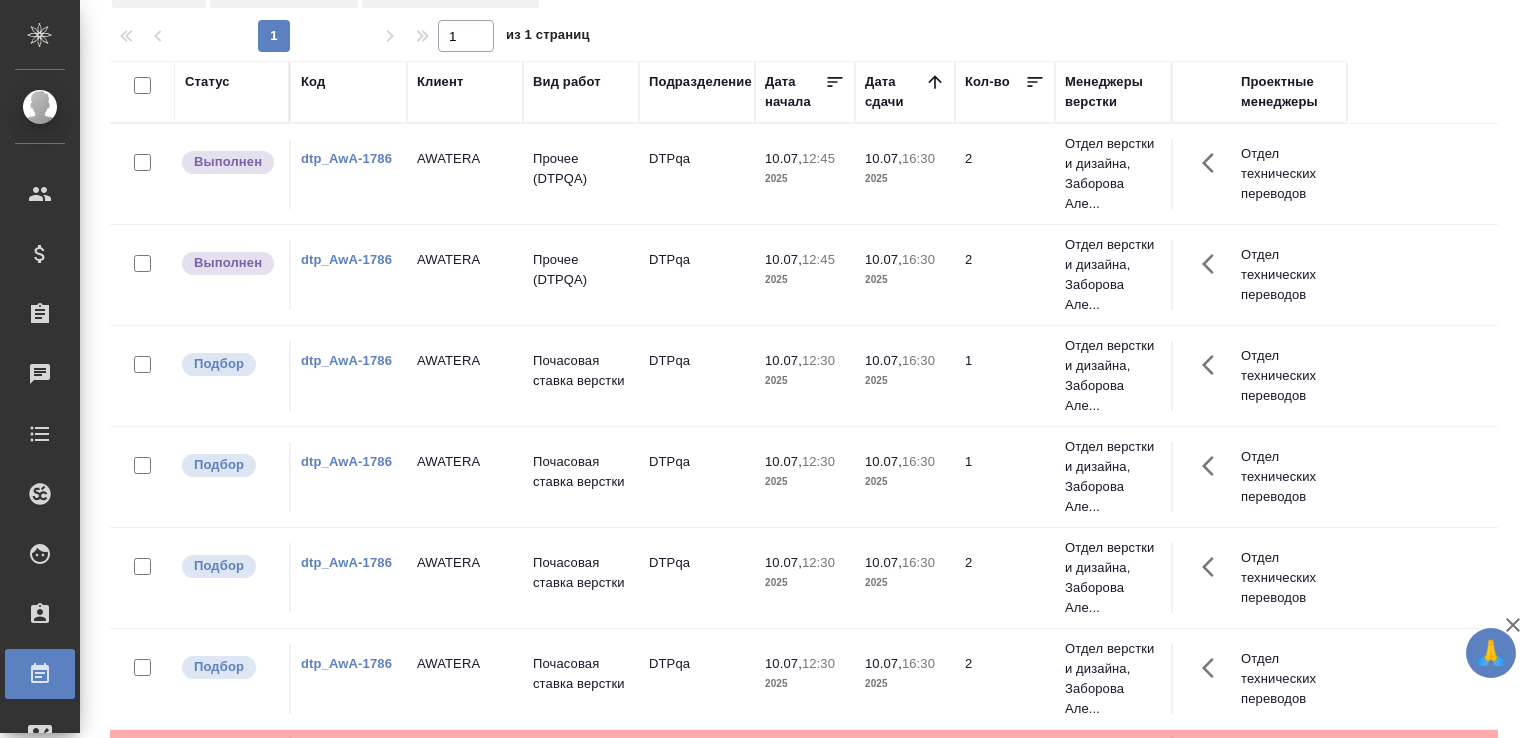 click on "1 1 из 1 страниц" at bounding box center (812, 36) 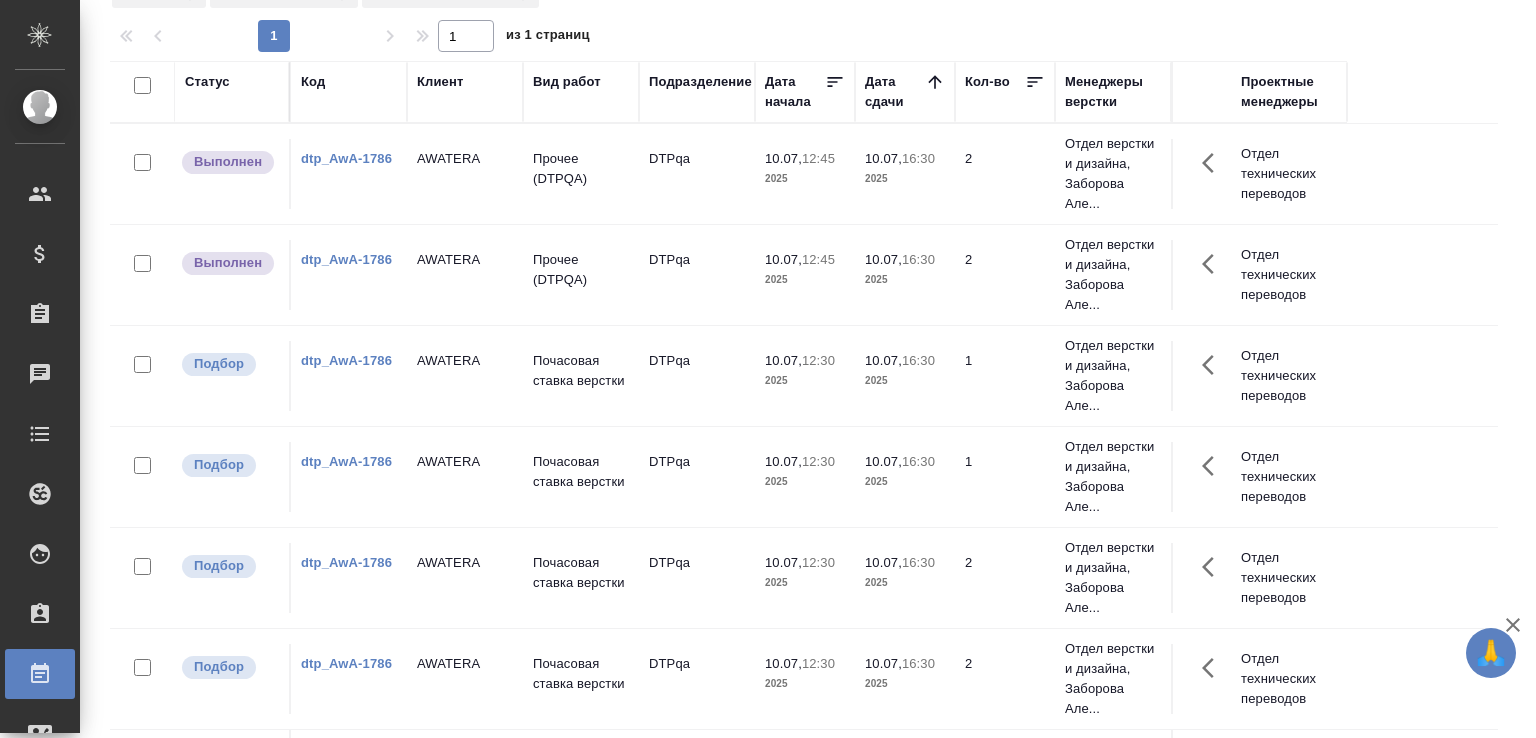 click on "Статус Код Клиент Вид работ Подразделение Дата начала Дата сдачи Кол-во Менеджеры верстки   Проектные менеджеры Выполнен dtp_AwA-1786 AWATERA Прочее (DTPQA) DTPqa 10.07,  12:45 2025 10.07,  16:30 2025 2 Отдел верстки и дизайна, Заборова Але... Отдел технических переводов Выполнен dtp_AwA-1786 AWATERA Прочее (DTPQA) DTPqa 10.07,  12:45 2025 10.07,  16:30 2025 2 Отдел верстки и дизайна, Заборова Але... Отдел технических переводов Подбор dtp_AwA-1786 AWATERA Почасовая ставка верстки DTPqa 10.07,  12:30 2025 10.07,  16:30 2025 1 Отдел верстки и дизайна, Заборова Але... Отдел технических переводов Подбор dtp_AwA-1786 AWATERA Почасовая ставка верстки DTPqa 10.07,  12:30 2025" at bounding box center (812, 421) 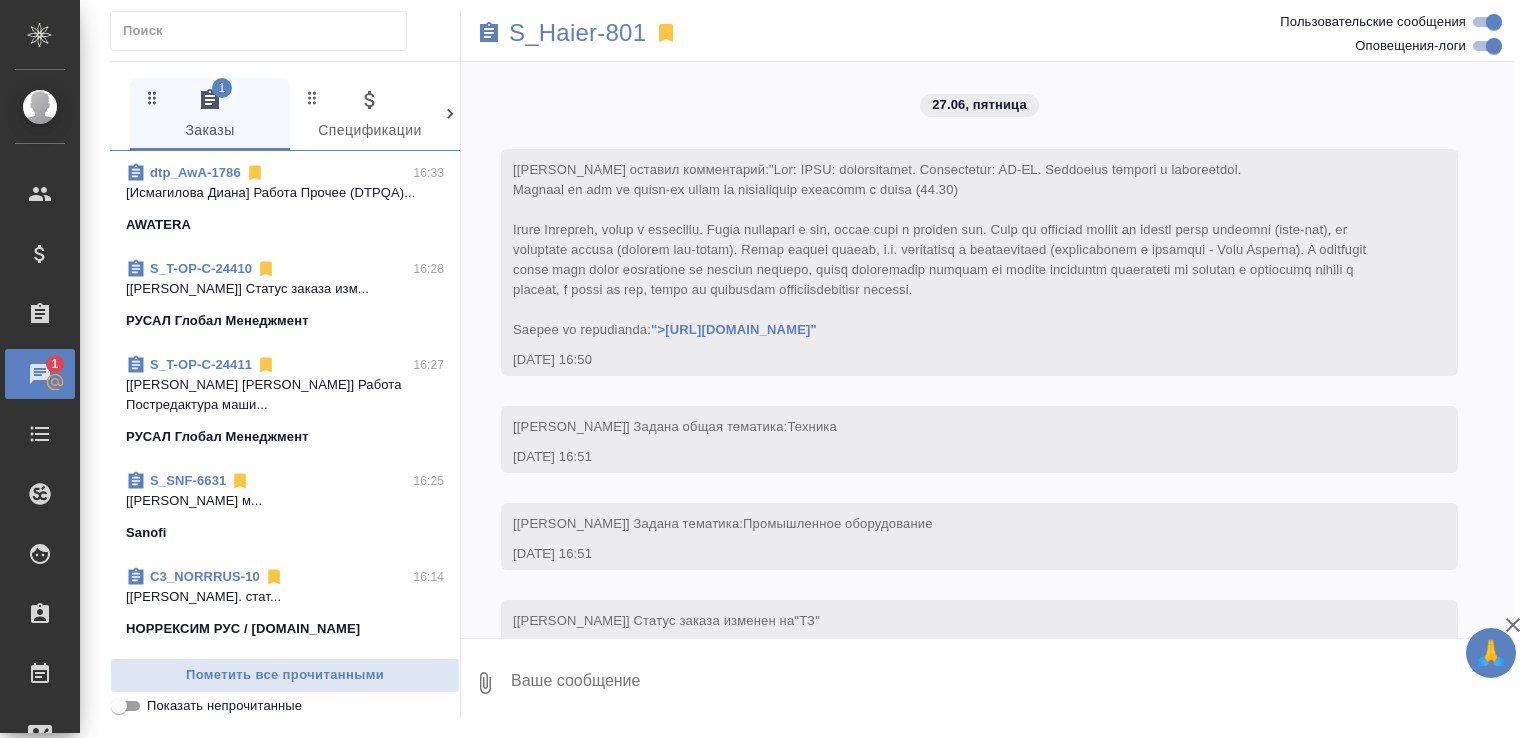 scroll, scrollTop: 0, scrollLeft: 0, axis: both 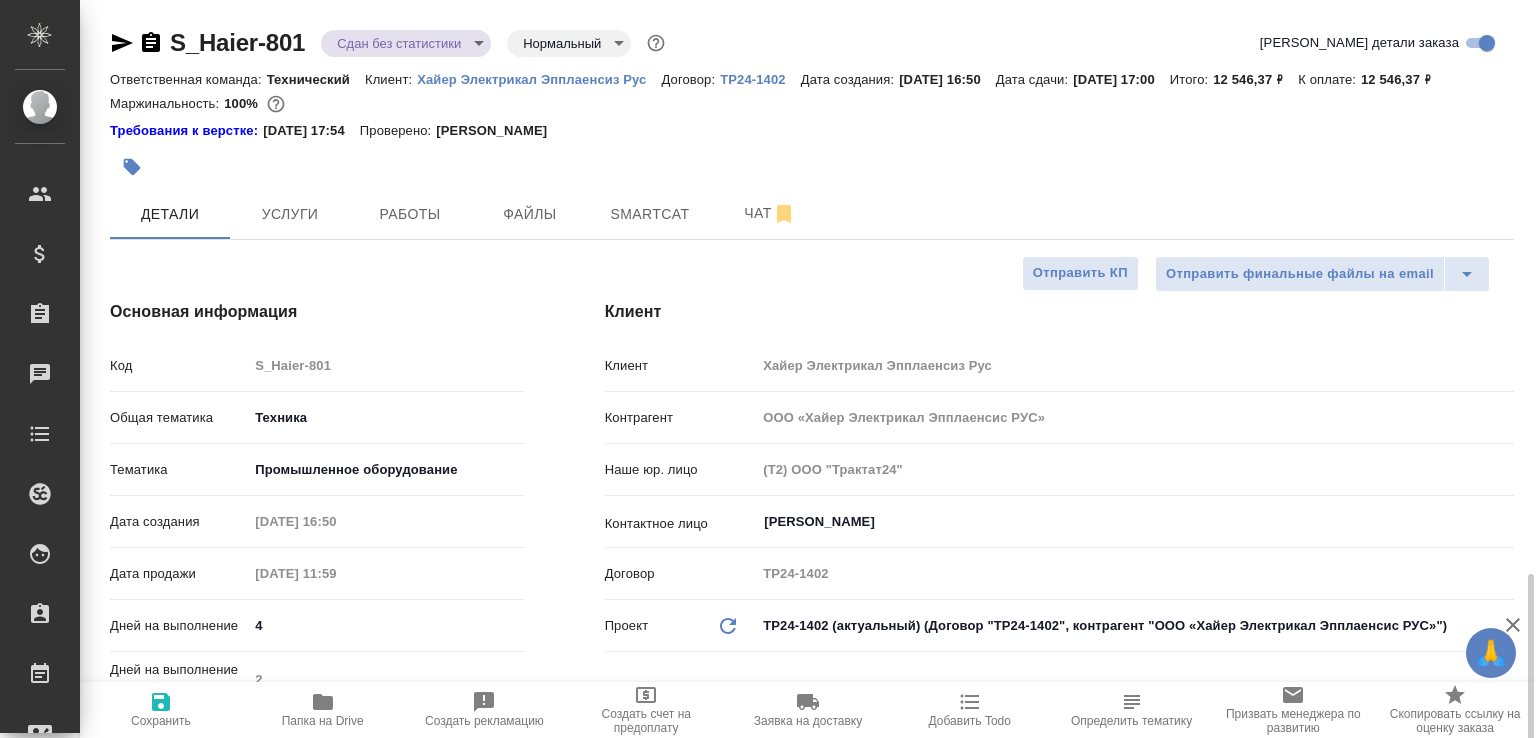 select on "RU" 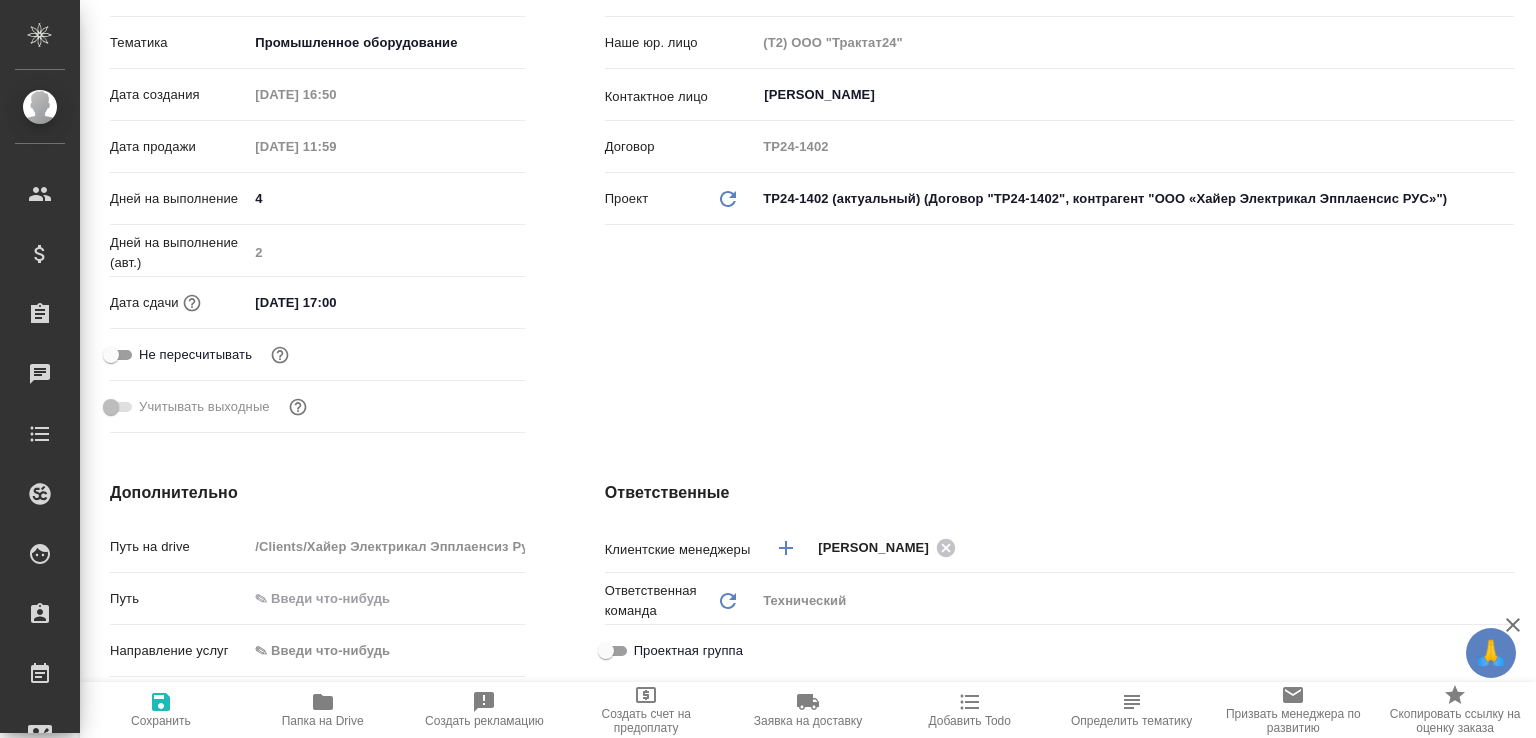 scroll, scrollTop: 0, scrollLeft: 0, axis: both 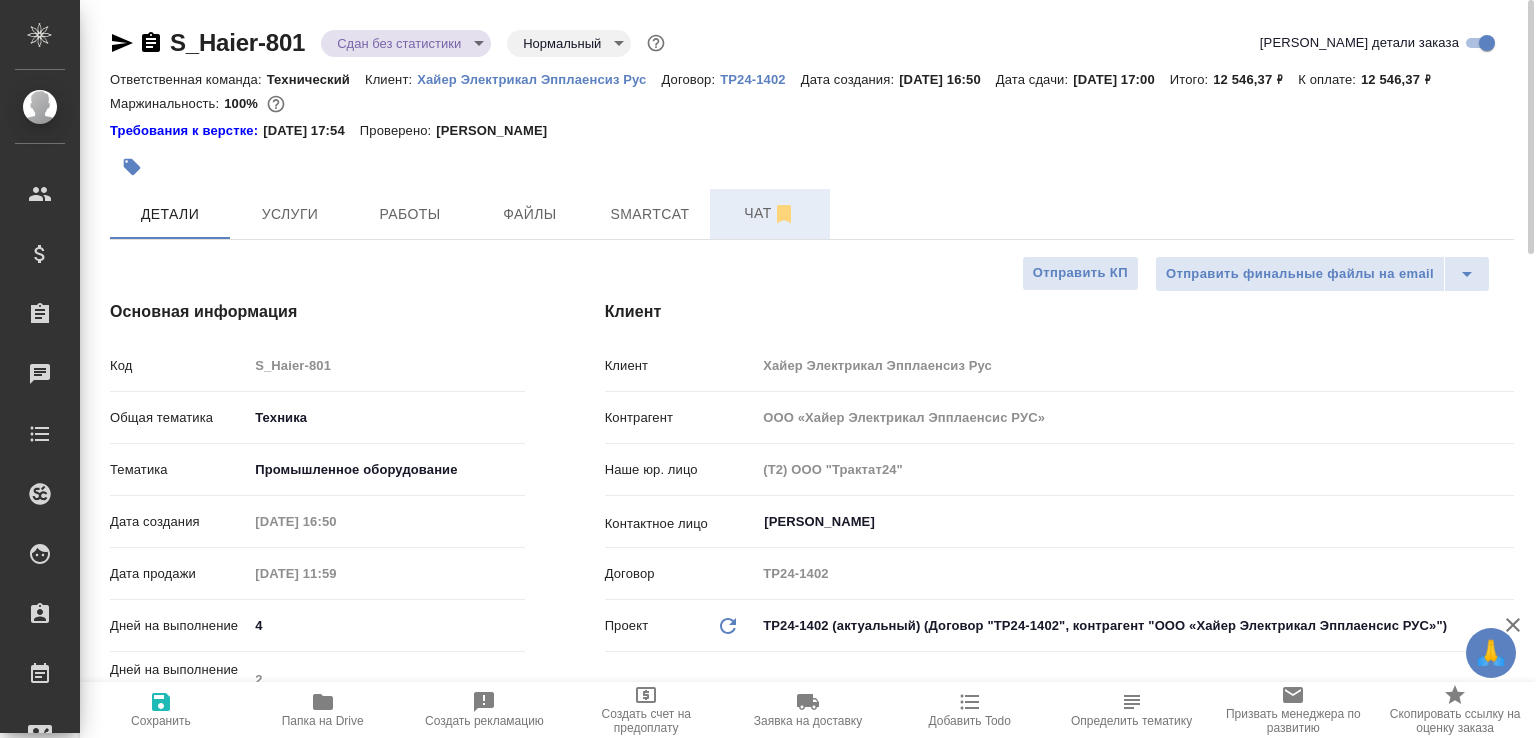 click on "Чат" at bounding box center (770, 213) 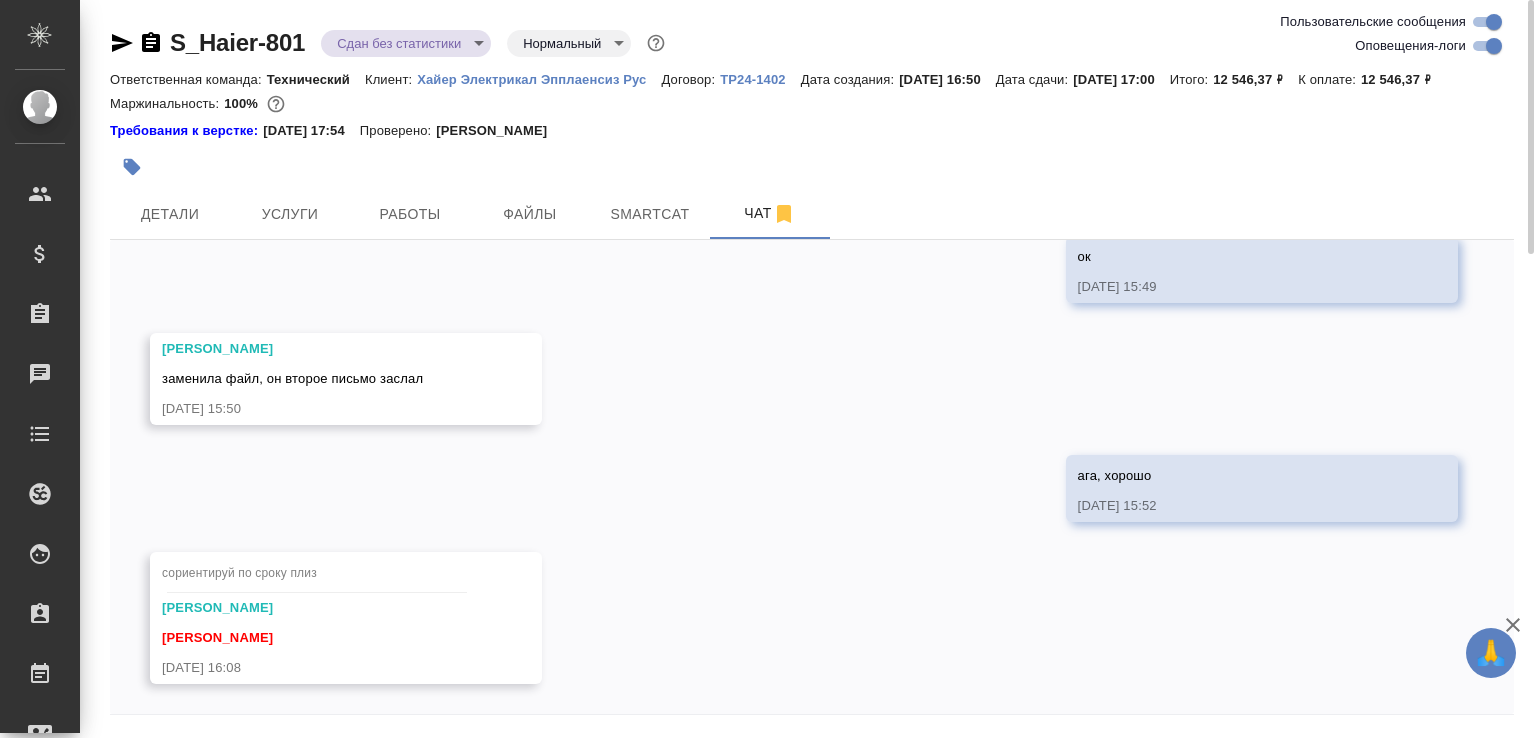 scroll, scrollTop: 7086, scrollLeft: 0, axis: vertical 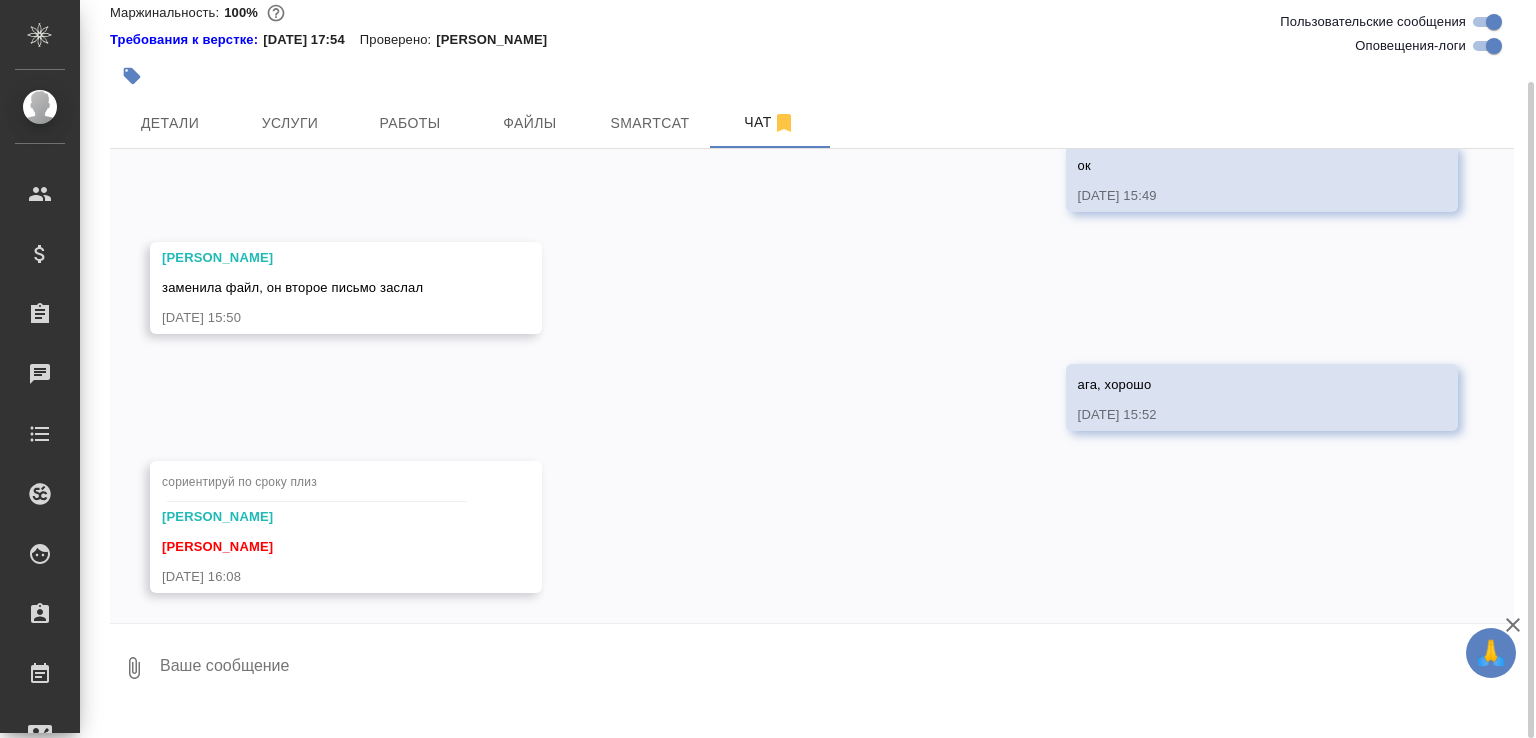 click at bounding box center [836, 668] 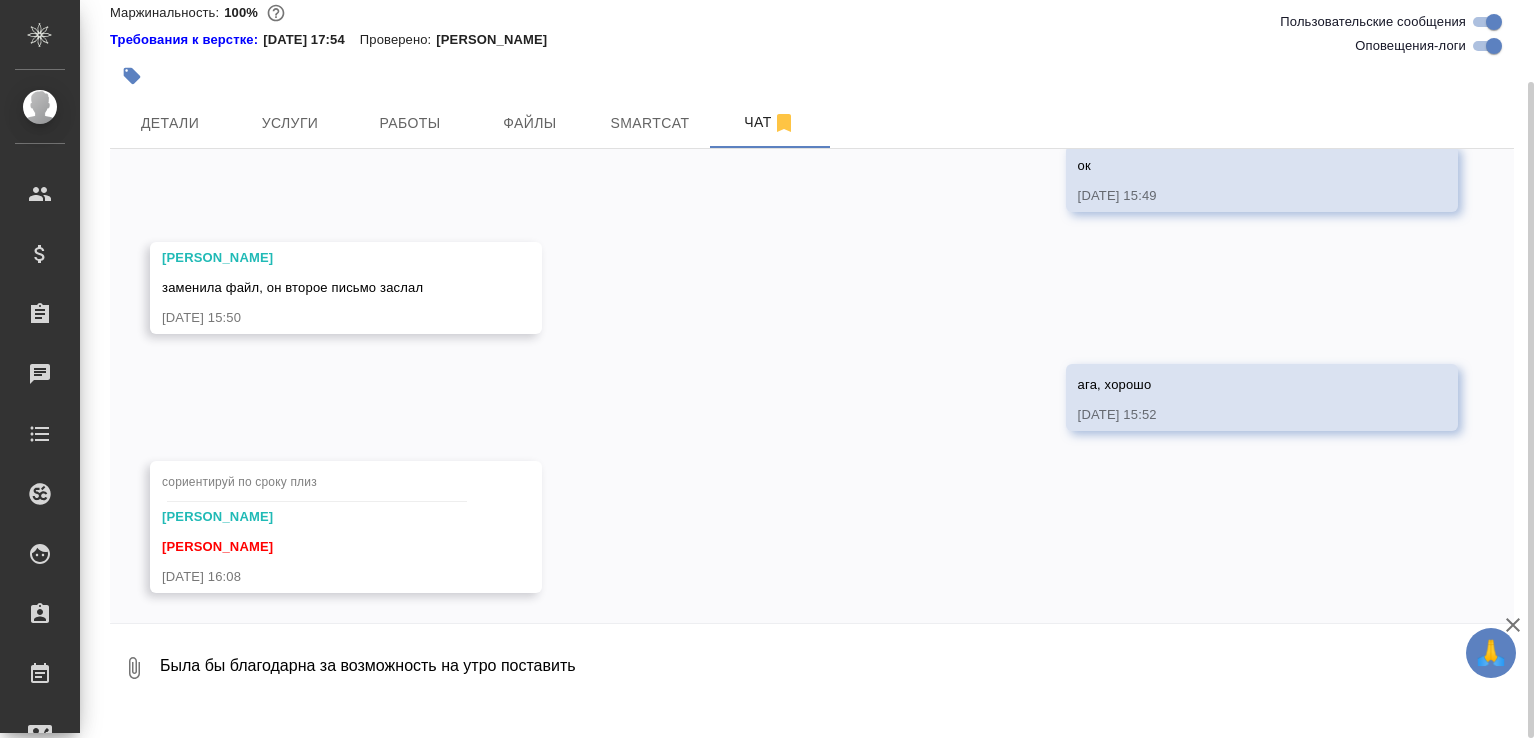 type on "Была бы благодарна за возможность на утро поставить" 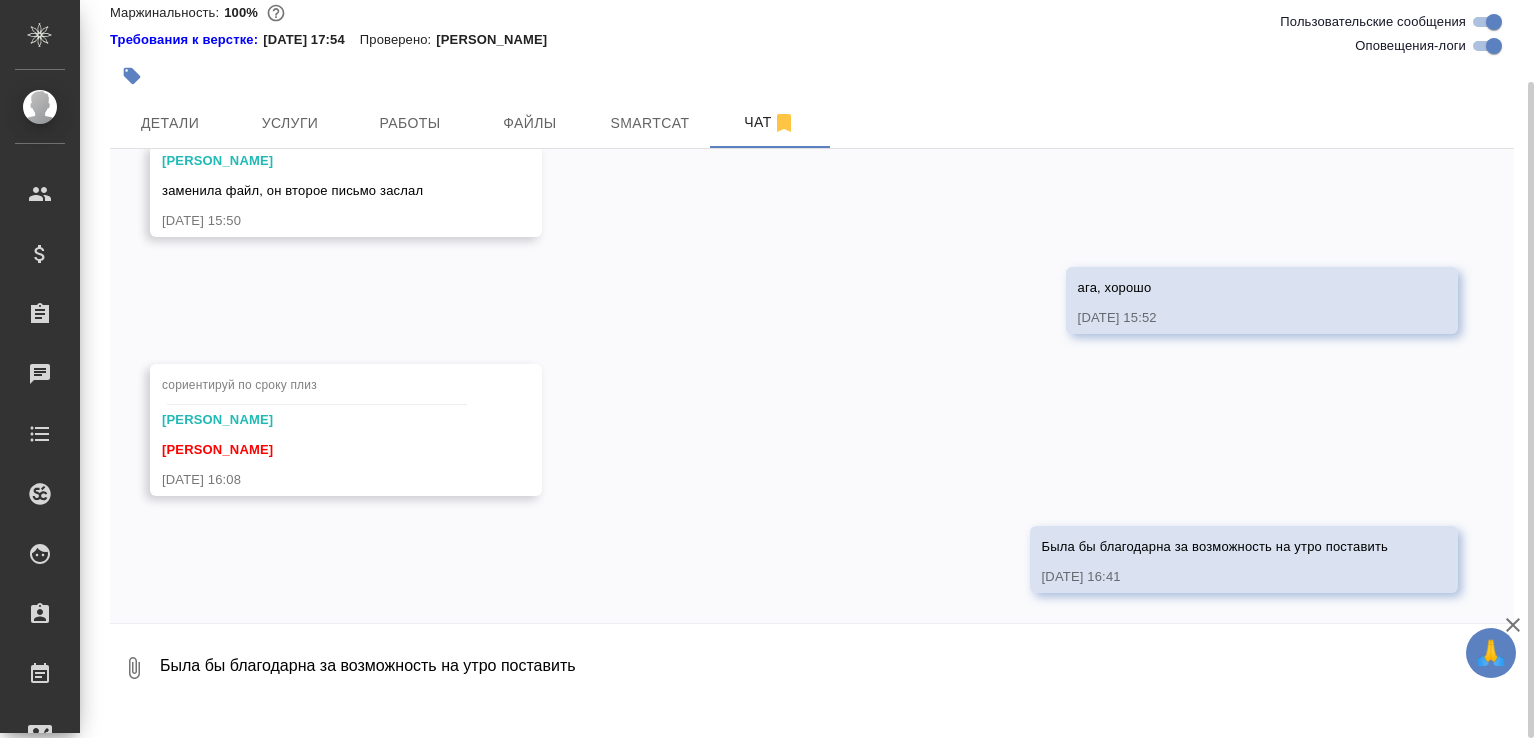 scroll, scrollTop: 7184, scrollLeft: 0, axis: vertical 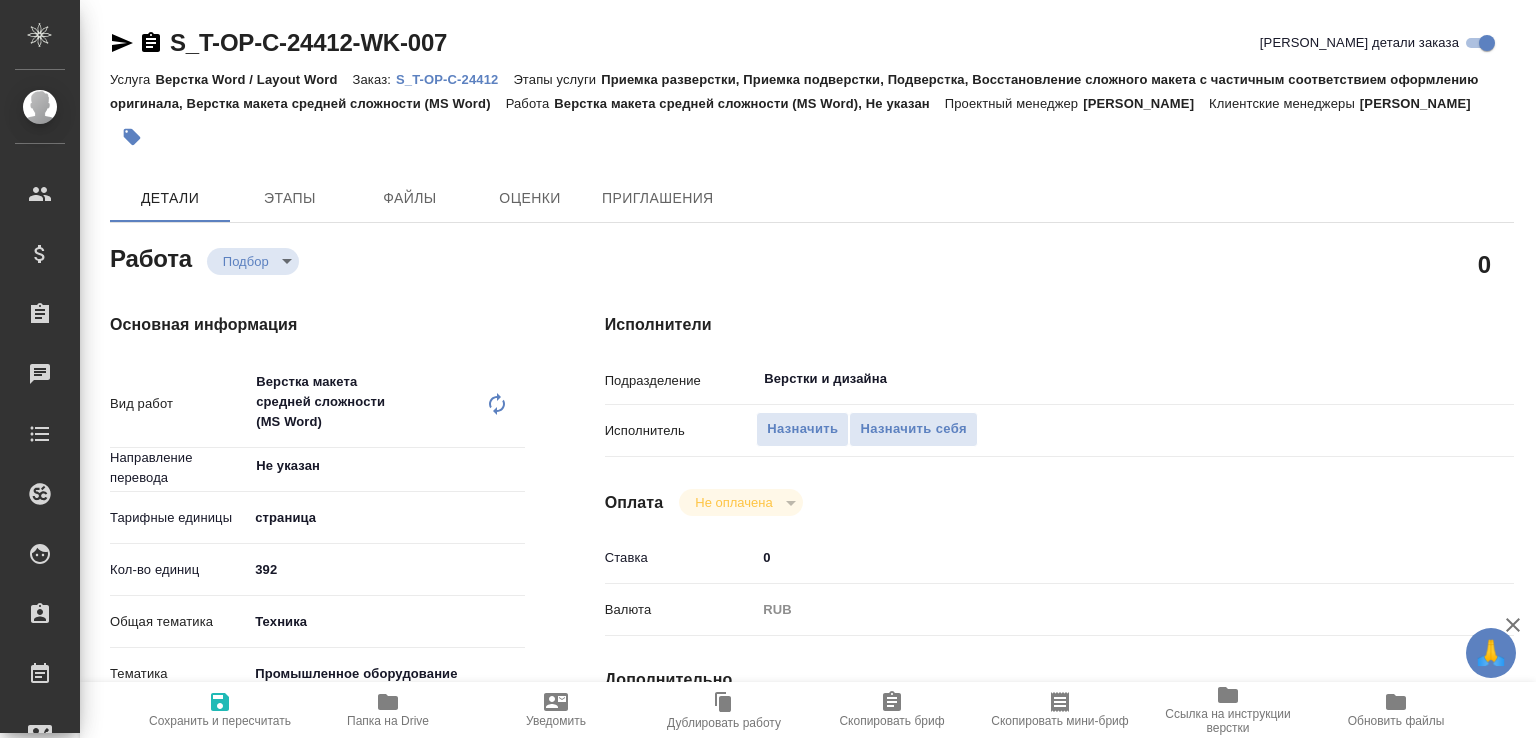 type on "x" 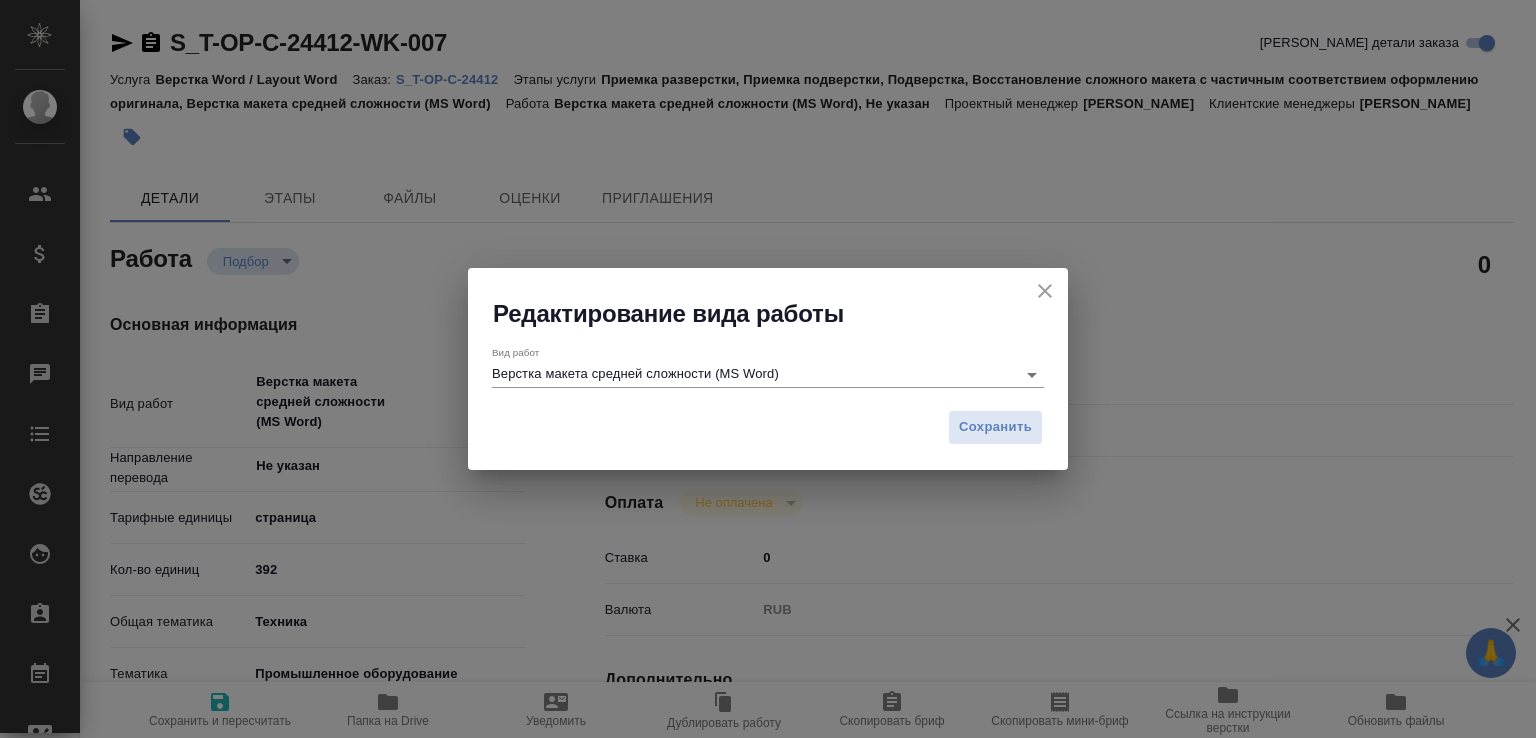 click on "Вид работ Верстка макета средней сложности (MS Word)" at bounding box center (768, 366) 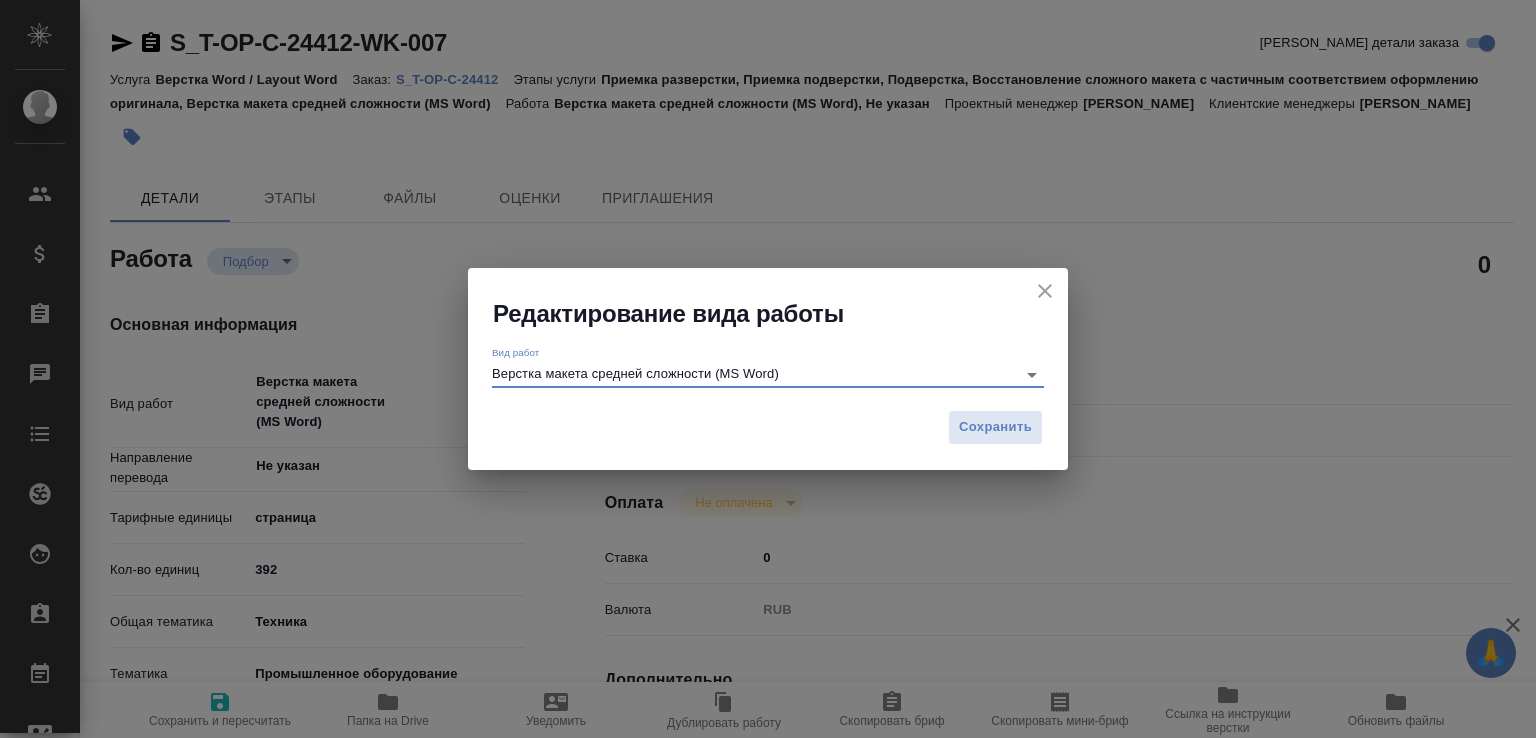 click on "Вид работ Верстка макета средней сложности (MS Word)" at bounding box center [768, 364] 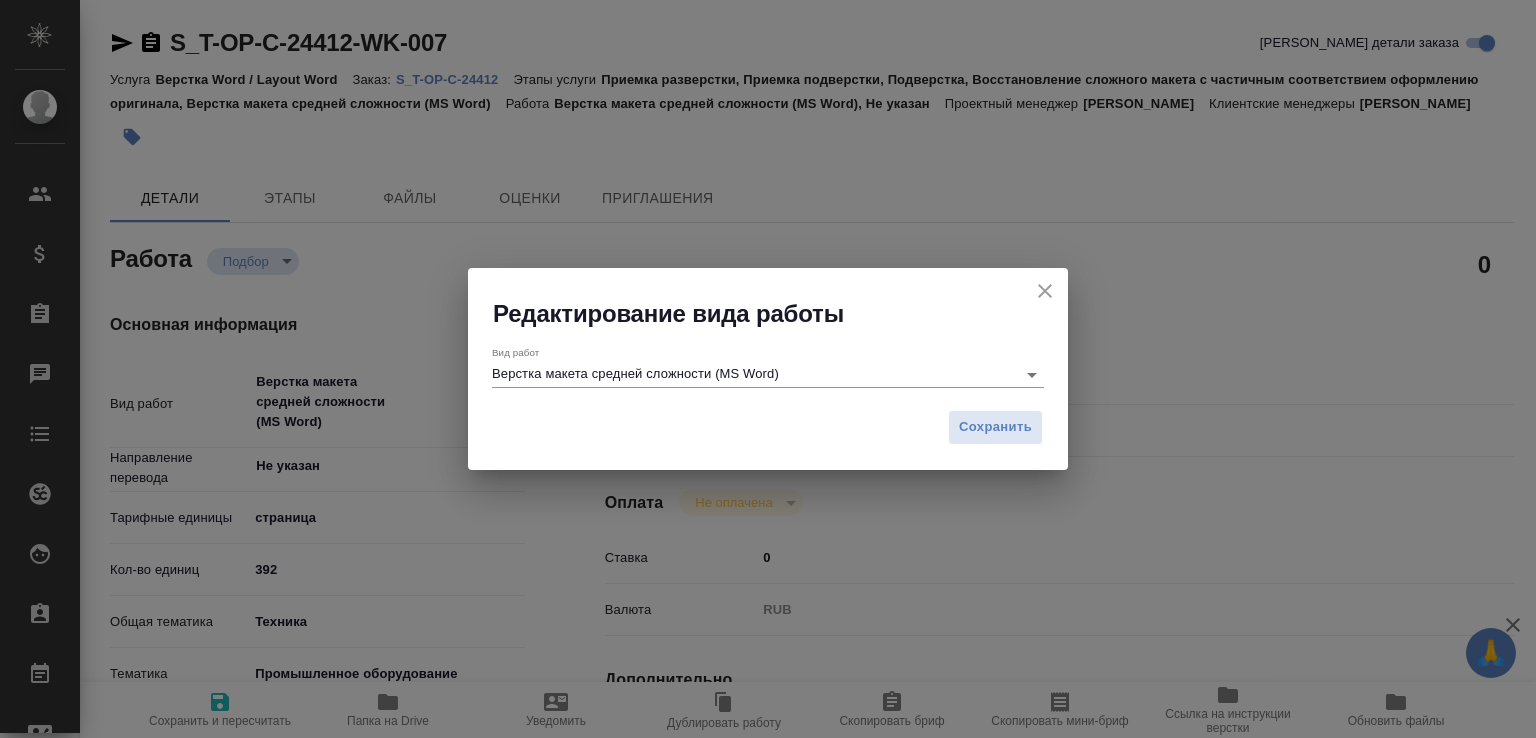 click on "Верстка макета средней сложности (MS Word)" at bounding box center (749, 374) 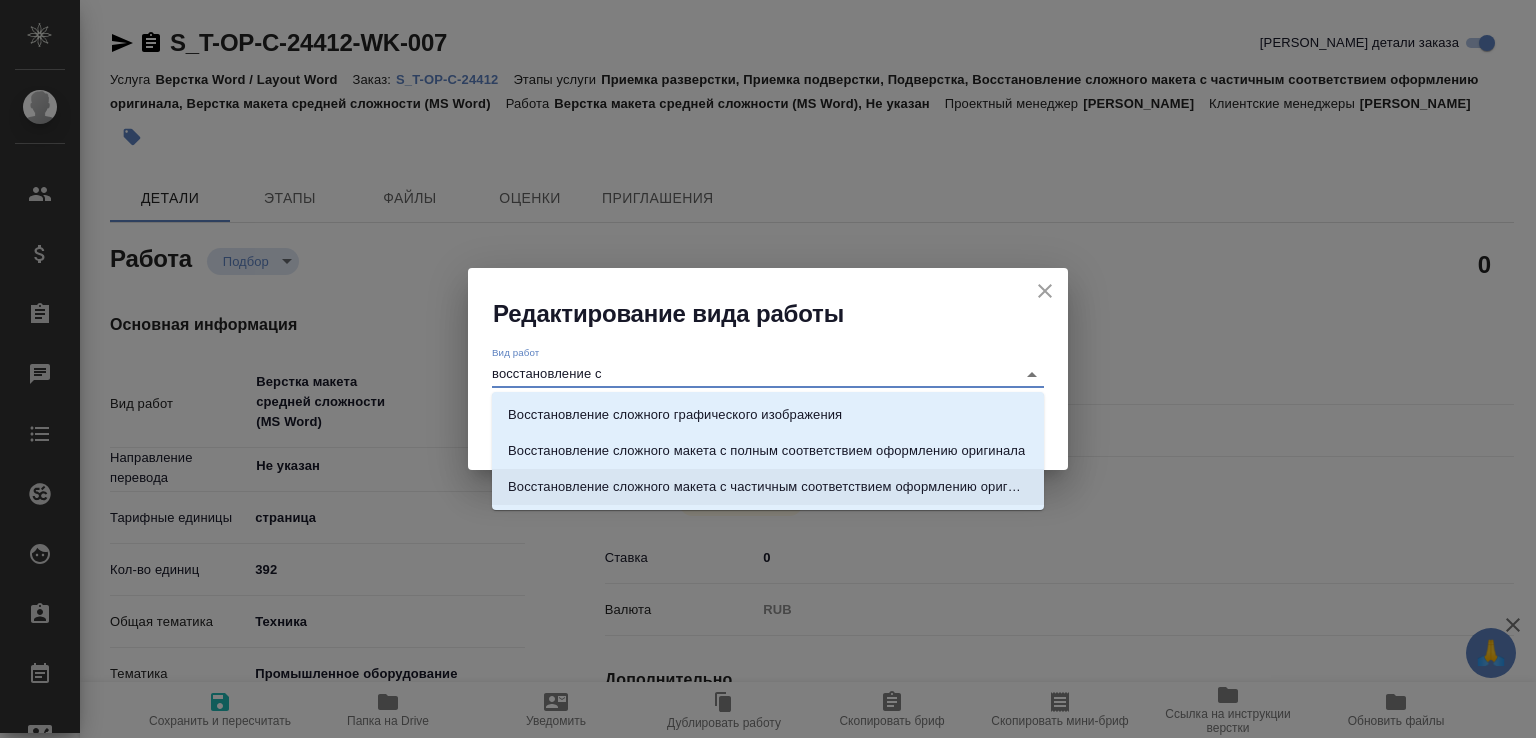 click on "Восстановление сложного макета с частичным соответствием оформлению оригинала" at bounding box center (768, 487) 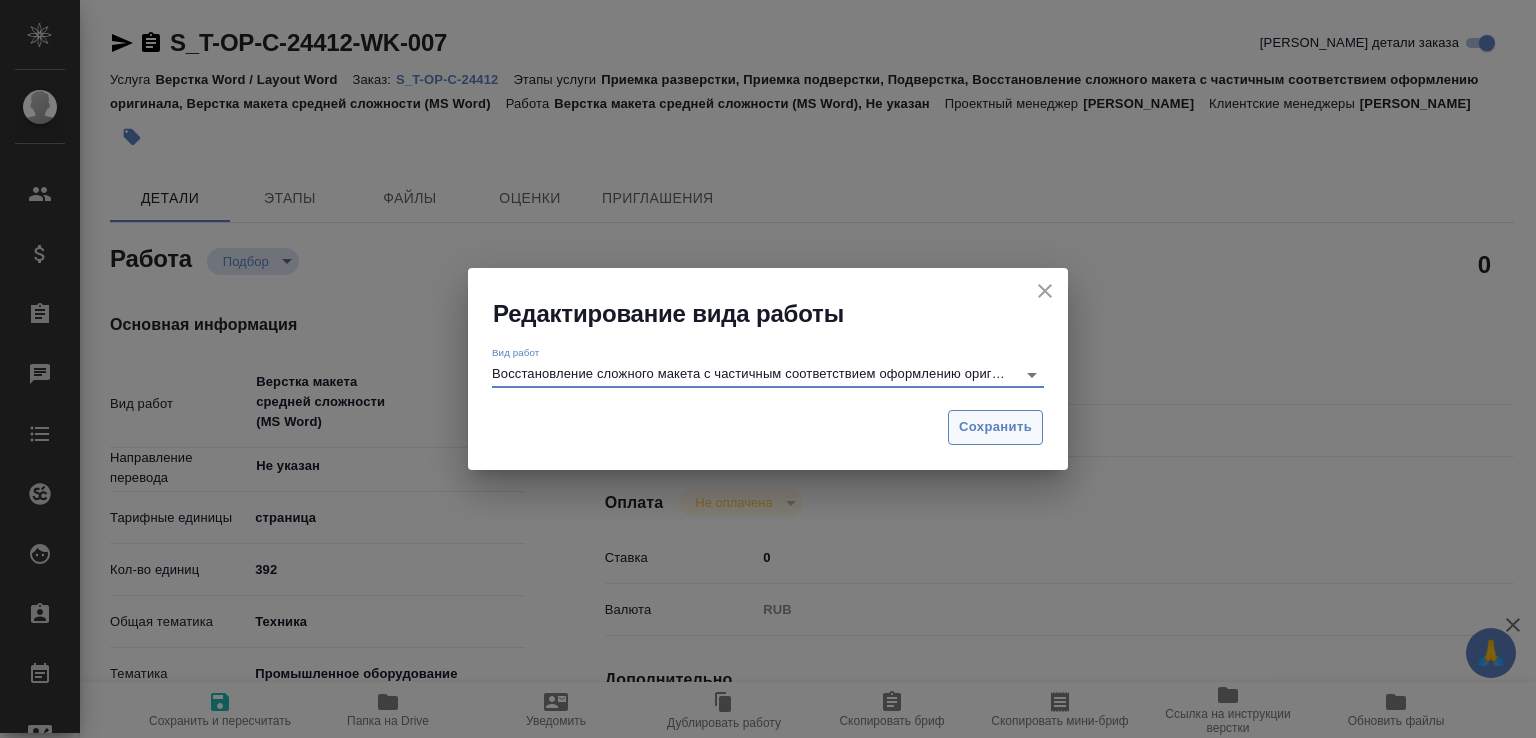 type on "Восстановление сложного макета с частичным соответствием оформлению оригинала" 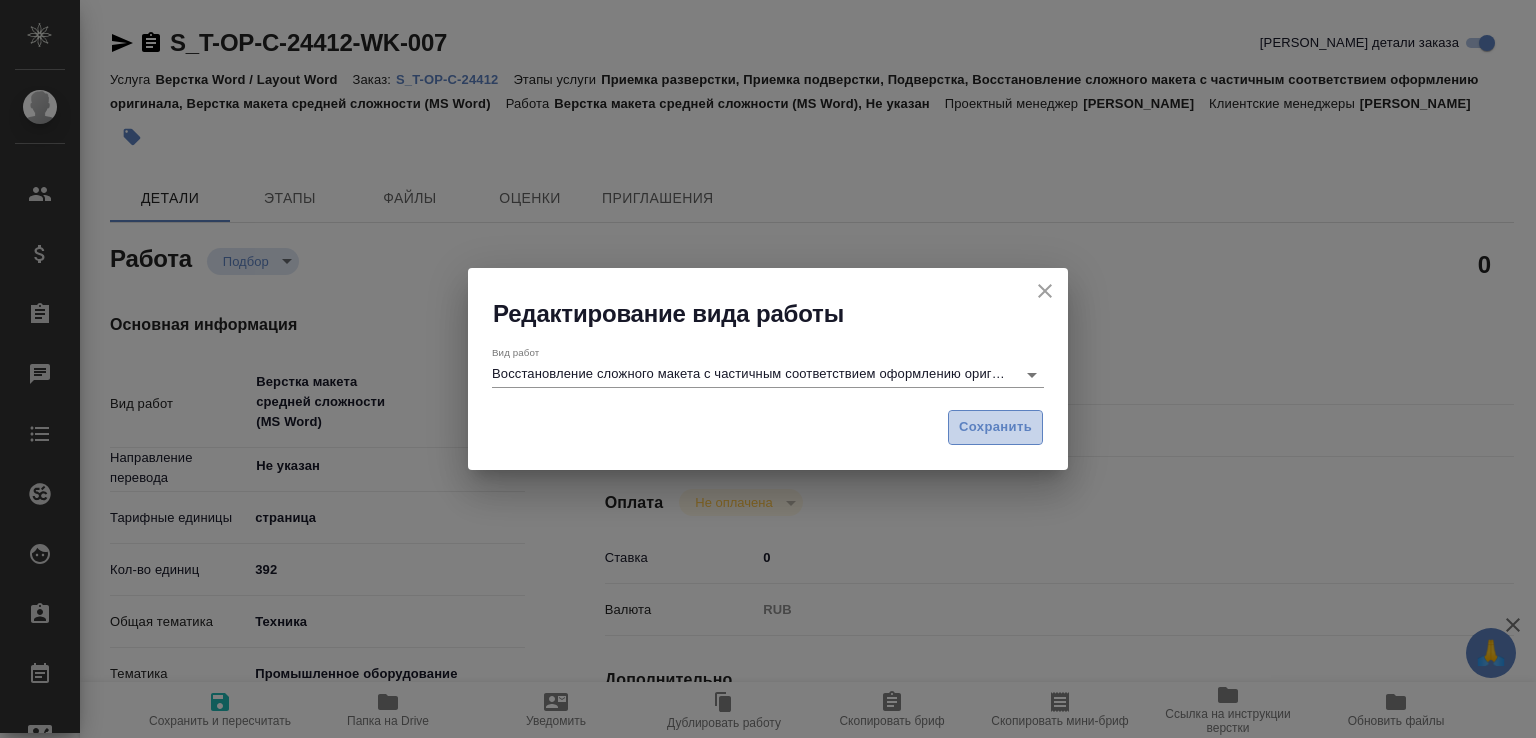 click on "Сохранить" at bounding box center (995, 427) 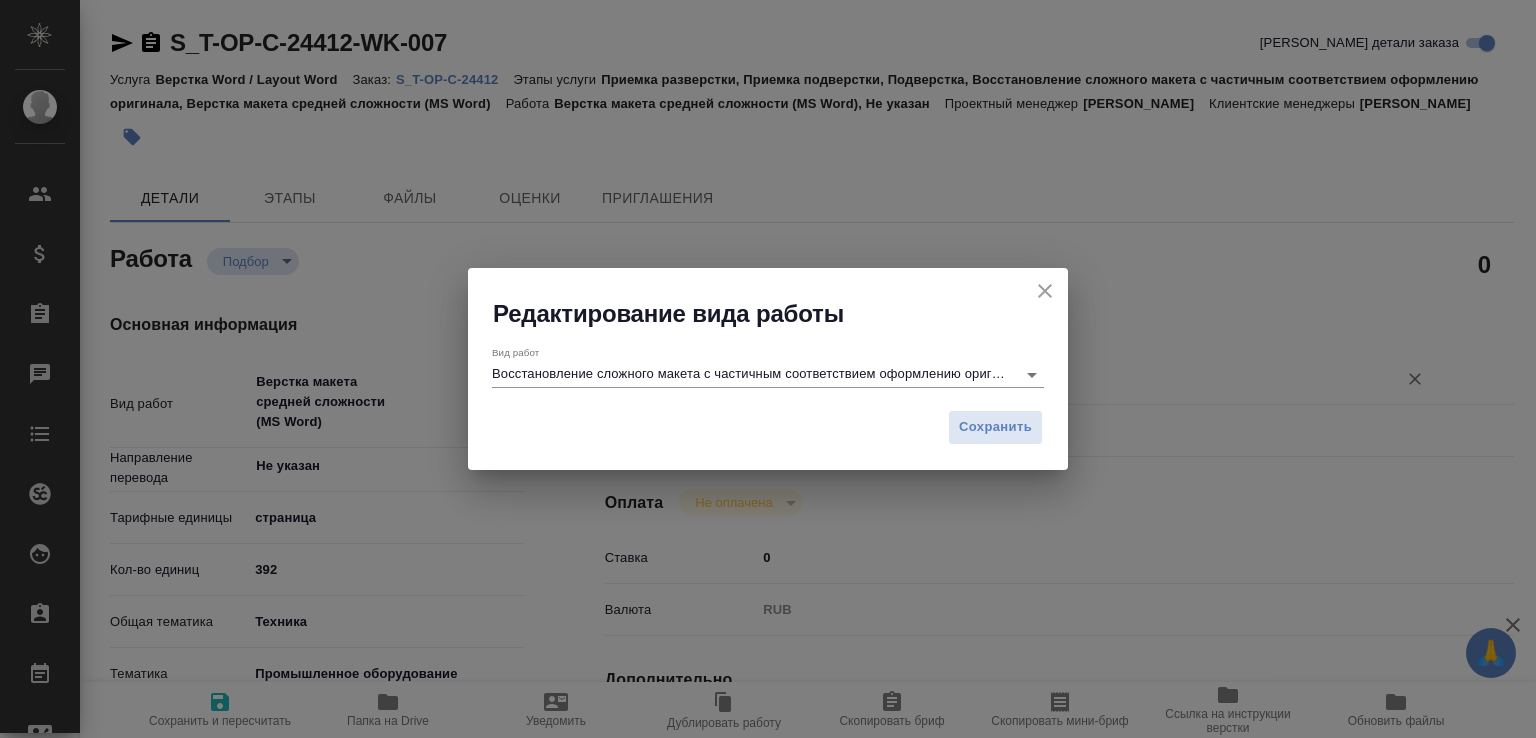 type on "x" 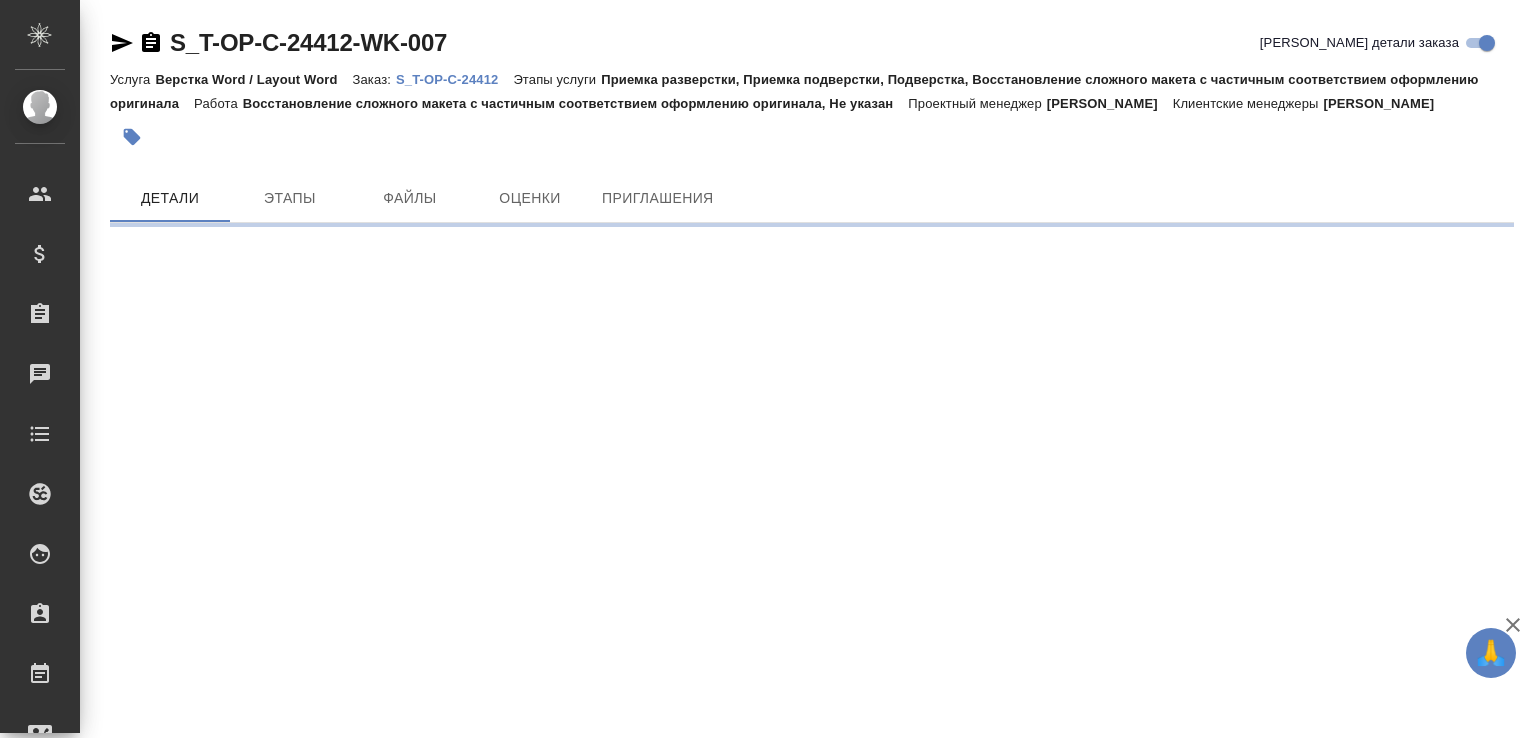 scroll, scrollTop: 0, scrollLeft: 0, axis: both 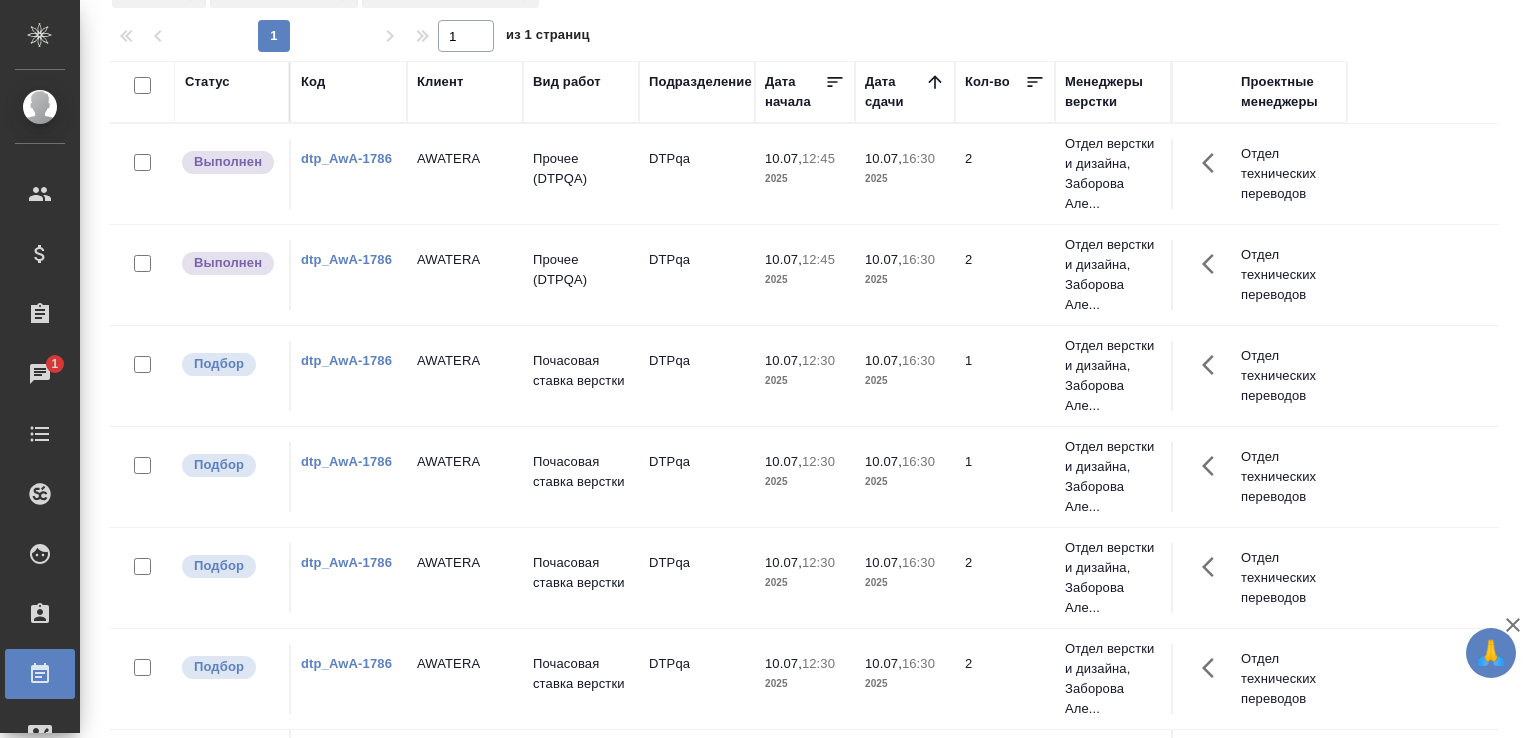 drag, startPoint x: 0, startPoint y: 0, endPoint x: 1492, endPoint y: 269, distance: 1516.0558 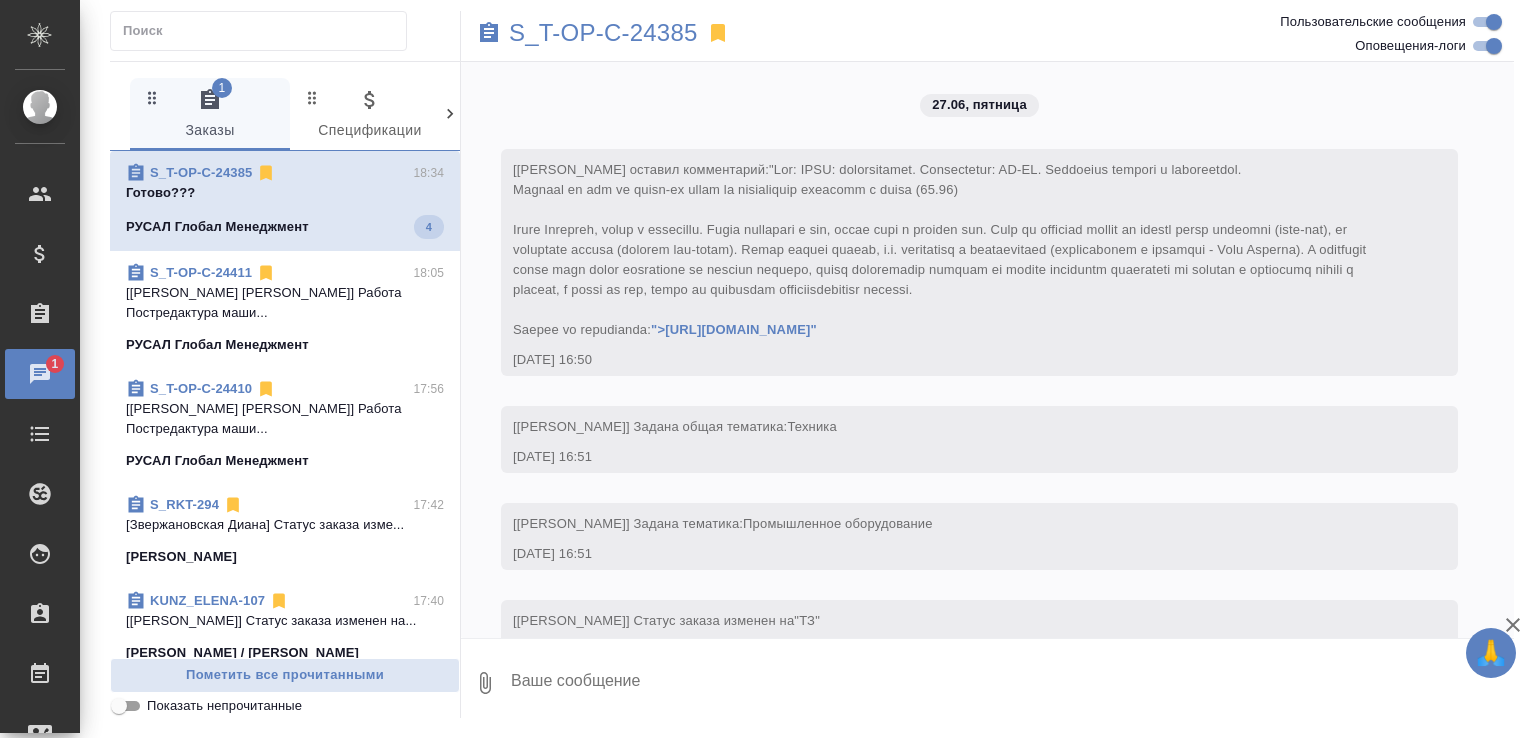 scroll, scrollTop: 0, scrollLeft: 0, axis: both 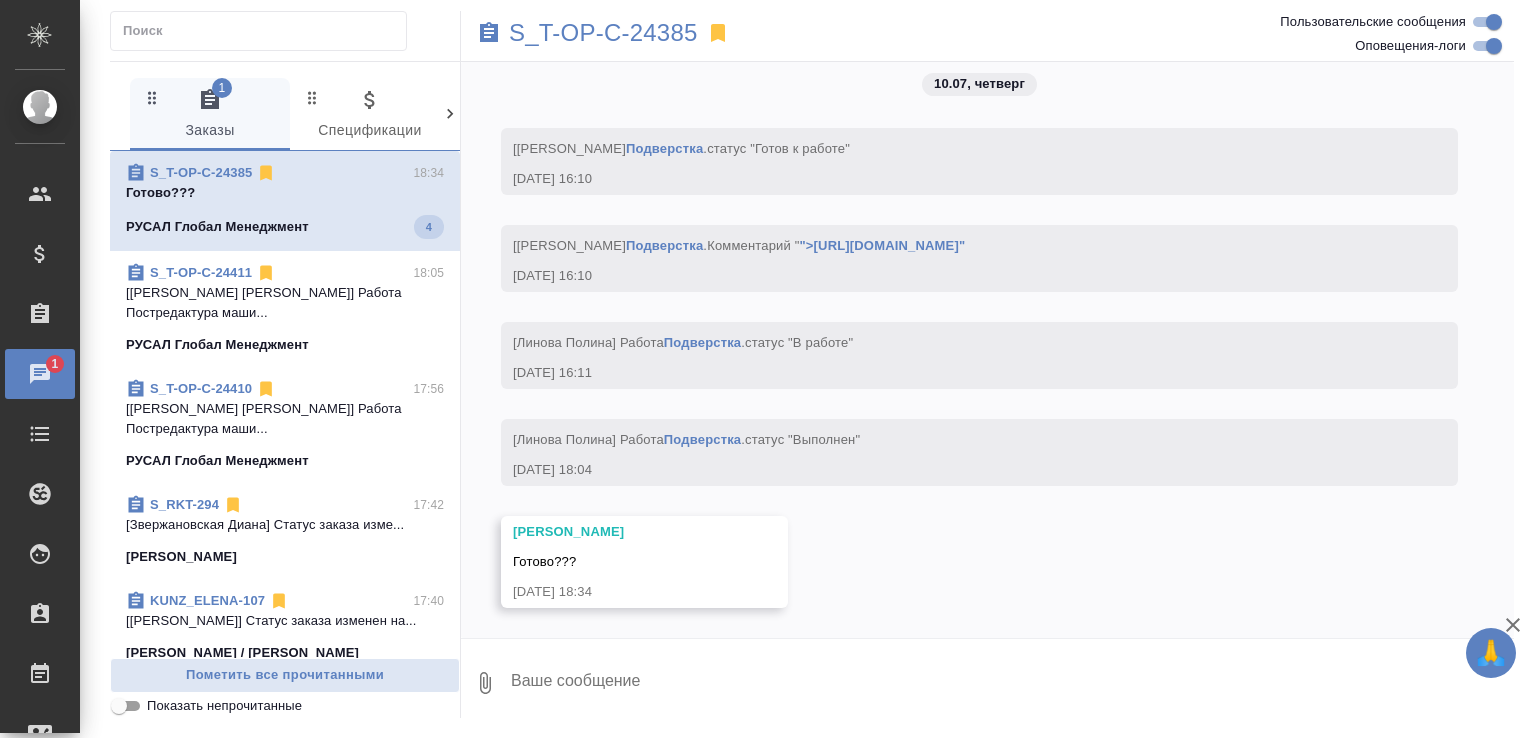 click on "Подверстка" at bounding box center (702, 439) 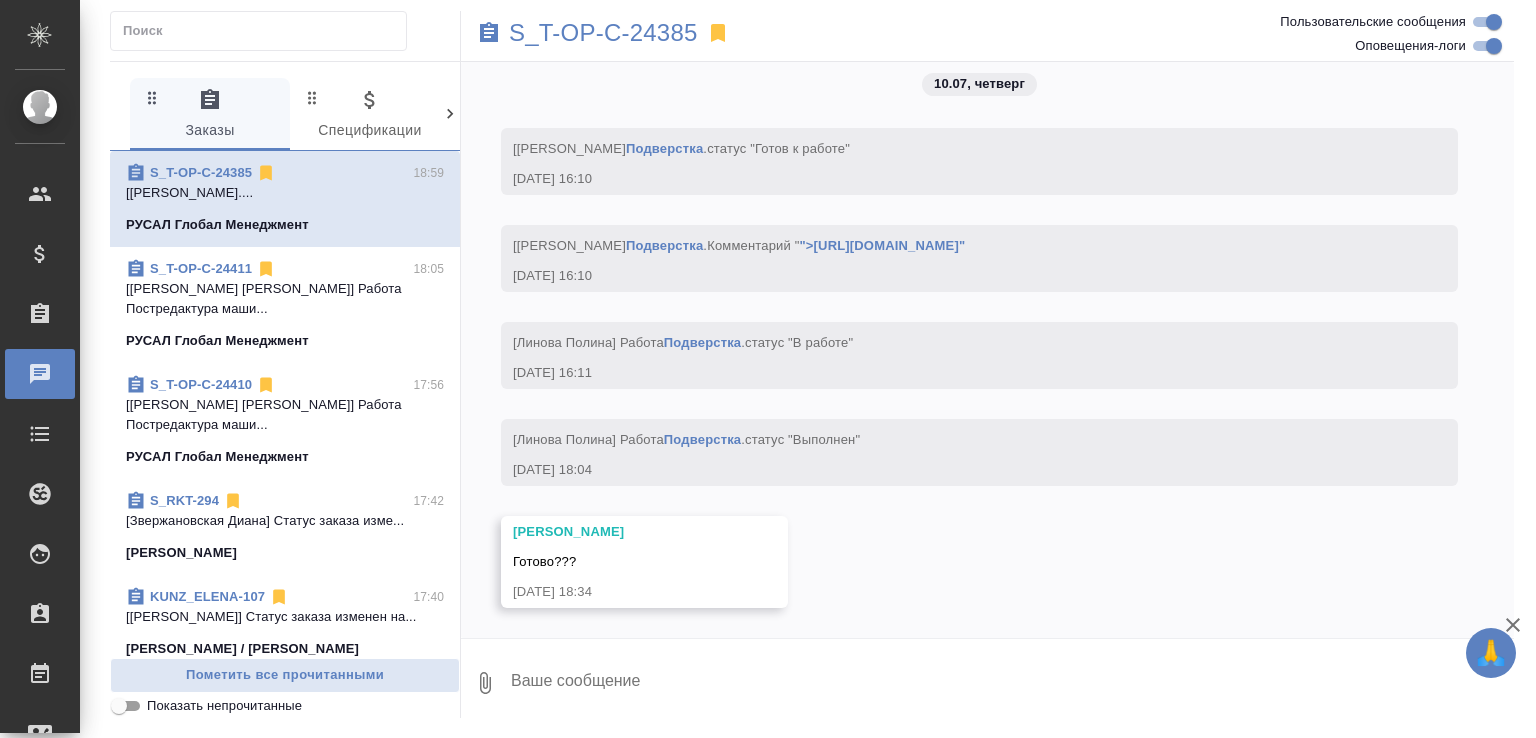 scroll, scrollTop: 9056, scrollLeft: 0, axis: vertical 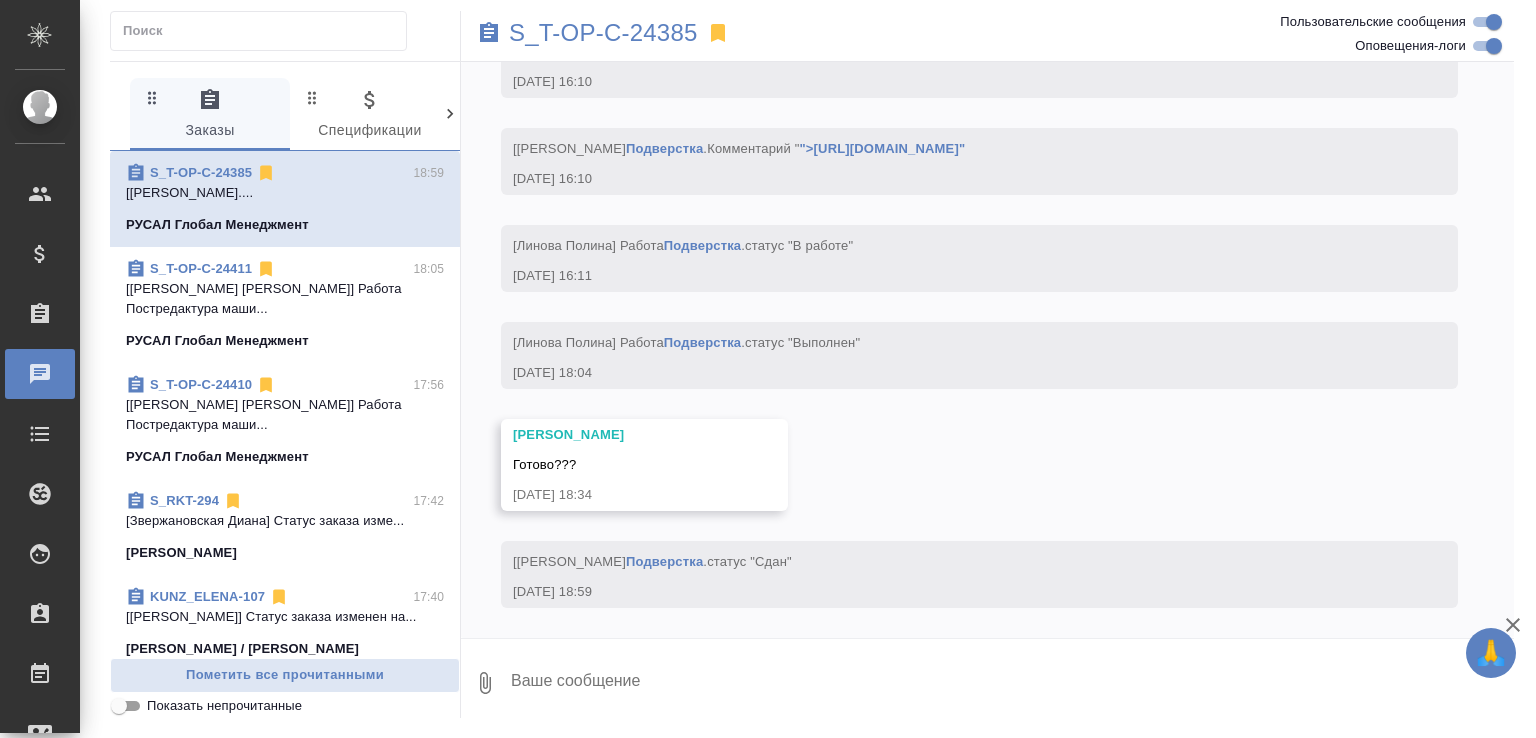 click at bounding box center [1011, 683] 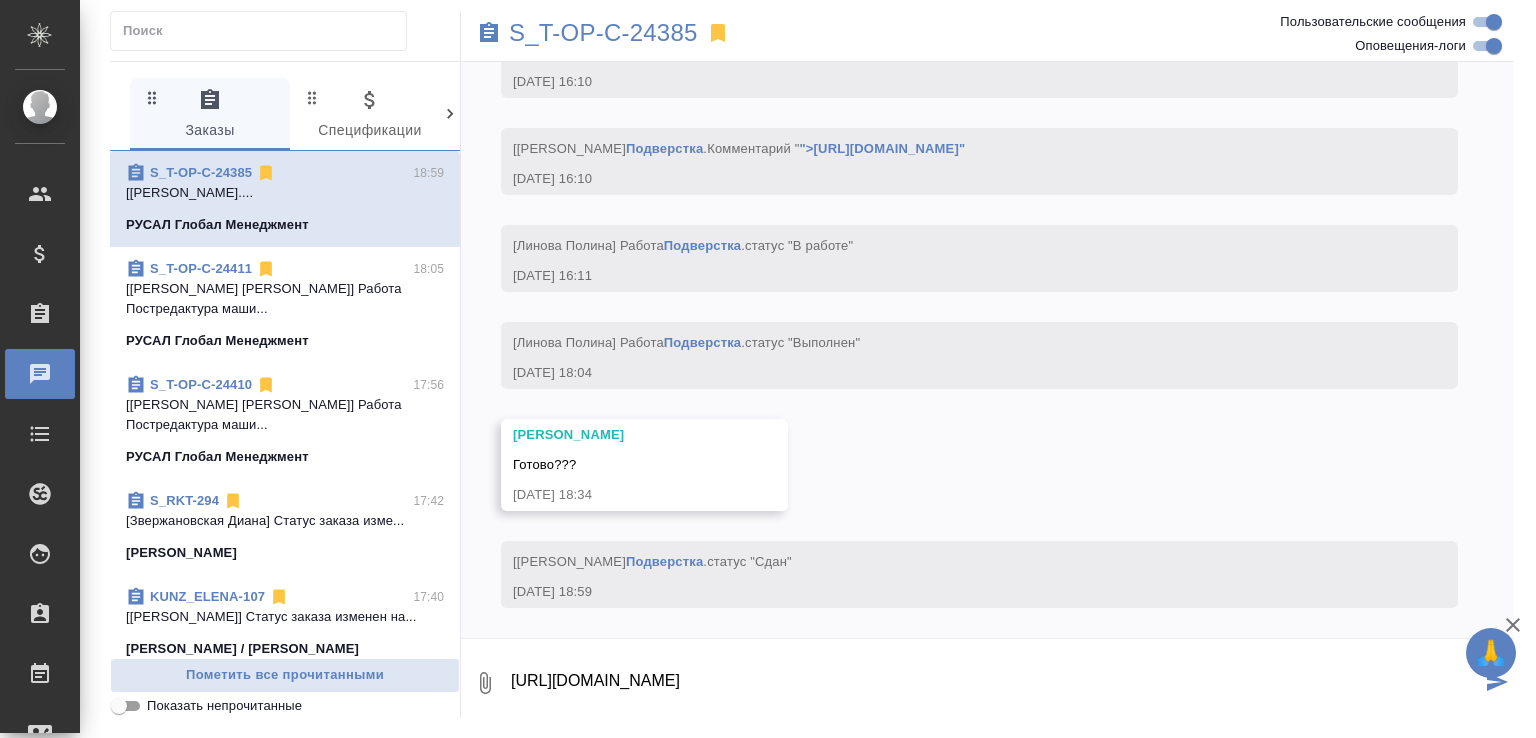 type on "https://drive.awatera.com/apps/files/files/9782634?dir=/Shares/%D0%A2-%D0%9E%D0%9F-%D0%A1_%D0%A0%D1%83%D1%81%D0%B0%D0%BB%20%D0%93%D0%BB%D0%BE%D0%B1%D0%B0%D0%BB%20%D0%9C%D0%B5%D0%BD%D0%B5%D0%B4%D0%B6%D0%BC%D0%B5%D0%BD%D1%82/Orders/S_T-OP-C-24385/Final" 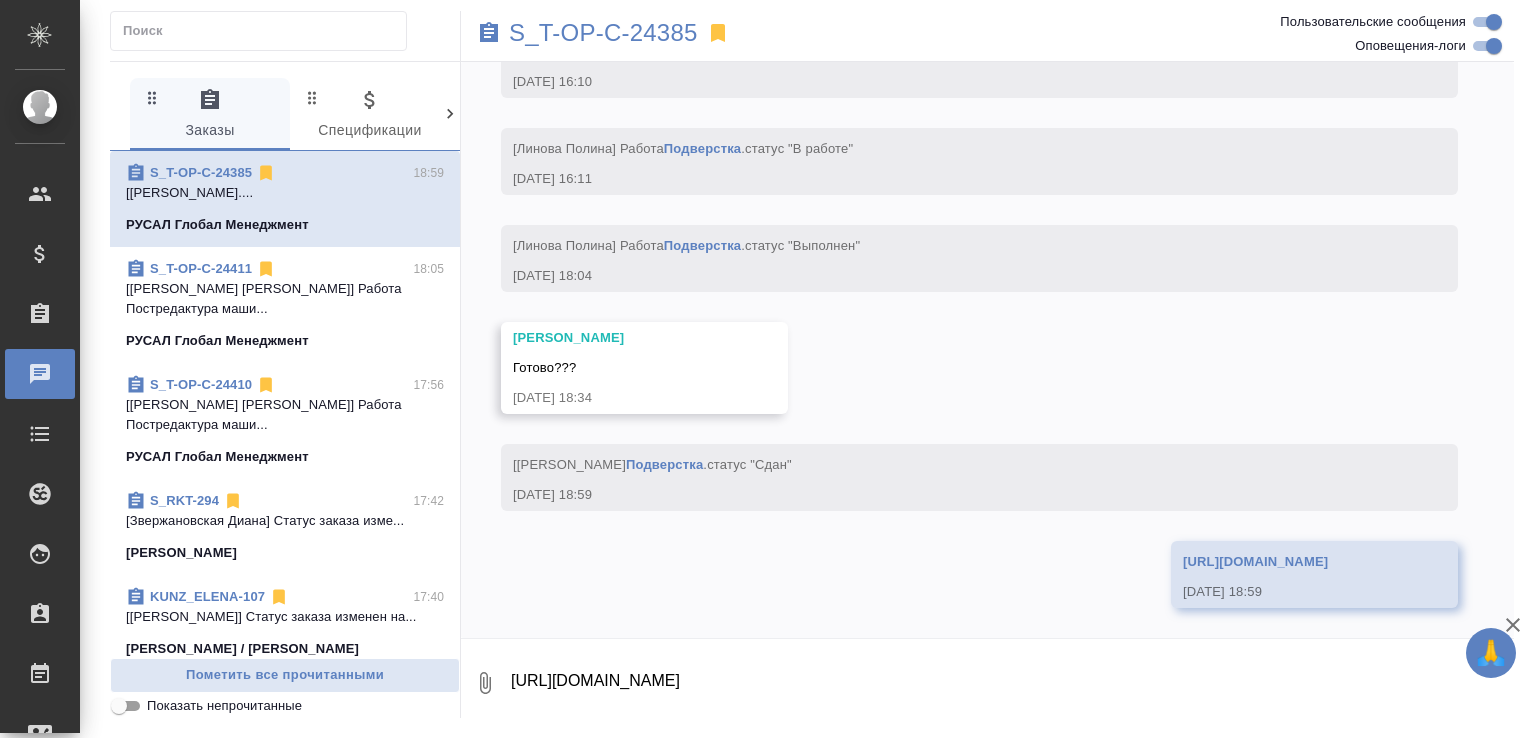 scroll, scrollTop: 0, scrollLeft: 0, axis: both 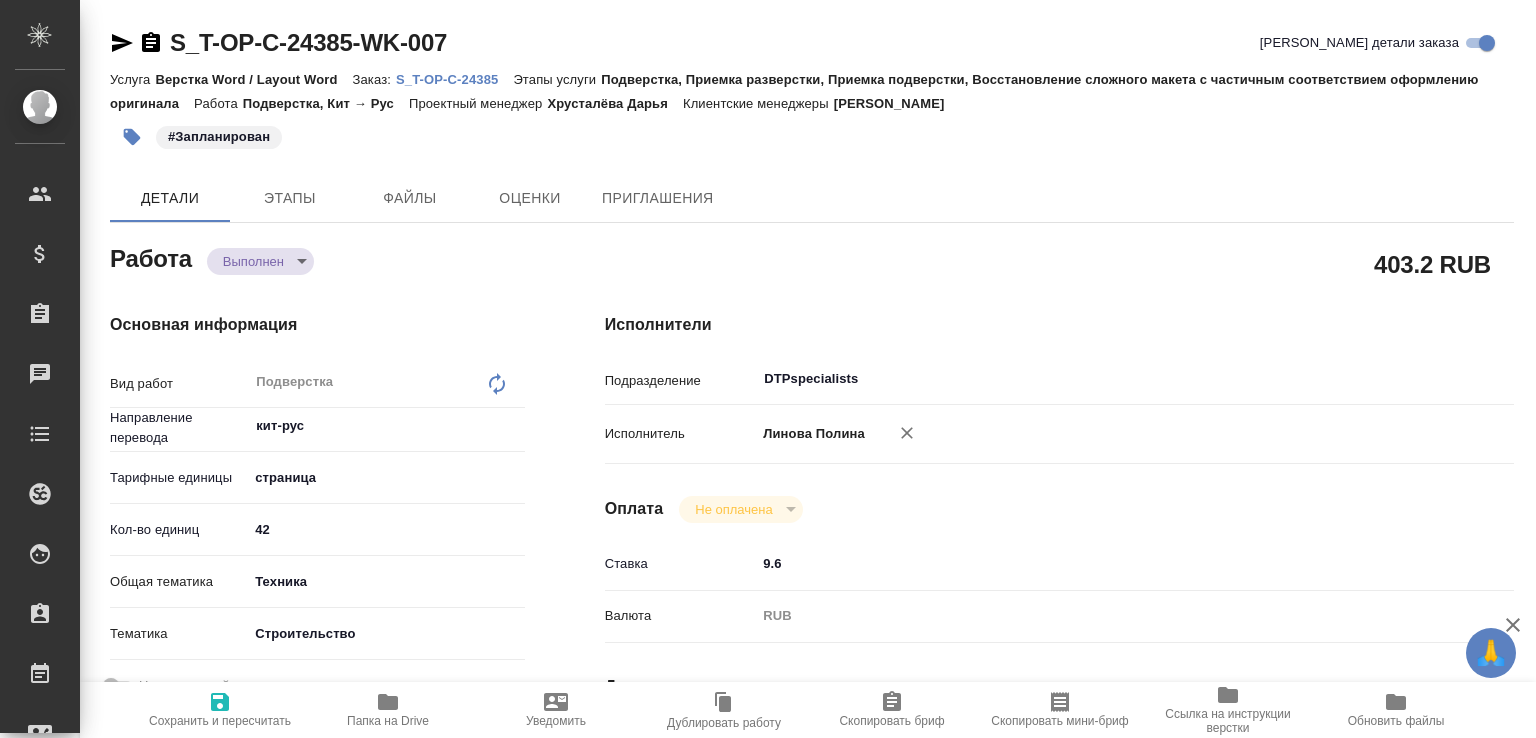 click on "🙏 .cls-1
fill:#fff;
AWATERA [PERSON_NAME]malofeeva Клиенты Спецификации Заказы Чаты Todo Проекты SC Исполнители Кандидаты Работы Входящие заявки Заявки на доставку Рекламации Проекты процессинга Конференции Выйти S_T-OP-C-24385-WK-007 Кратко детали заказа Услуга Верстка Word / Layout Word Заказ: S_T-OP-C-24385 Этапы услуги Подверстка, Приемка разверстки, Приемка подверстки, Восстановление сложного макета с частичным соответствием оформлению оригинала Работа Подверстка, Кит → Рус Проектный менеджер [PERSON_NAME] Клиентские менеджеры [PERSON_NAME] #Запланирован" at bounding box center [768, 369] 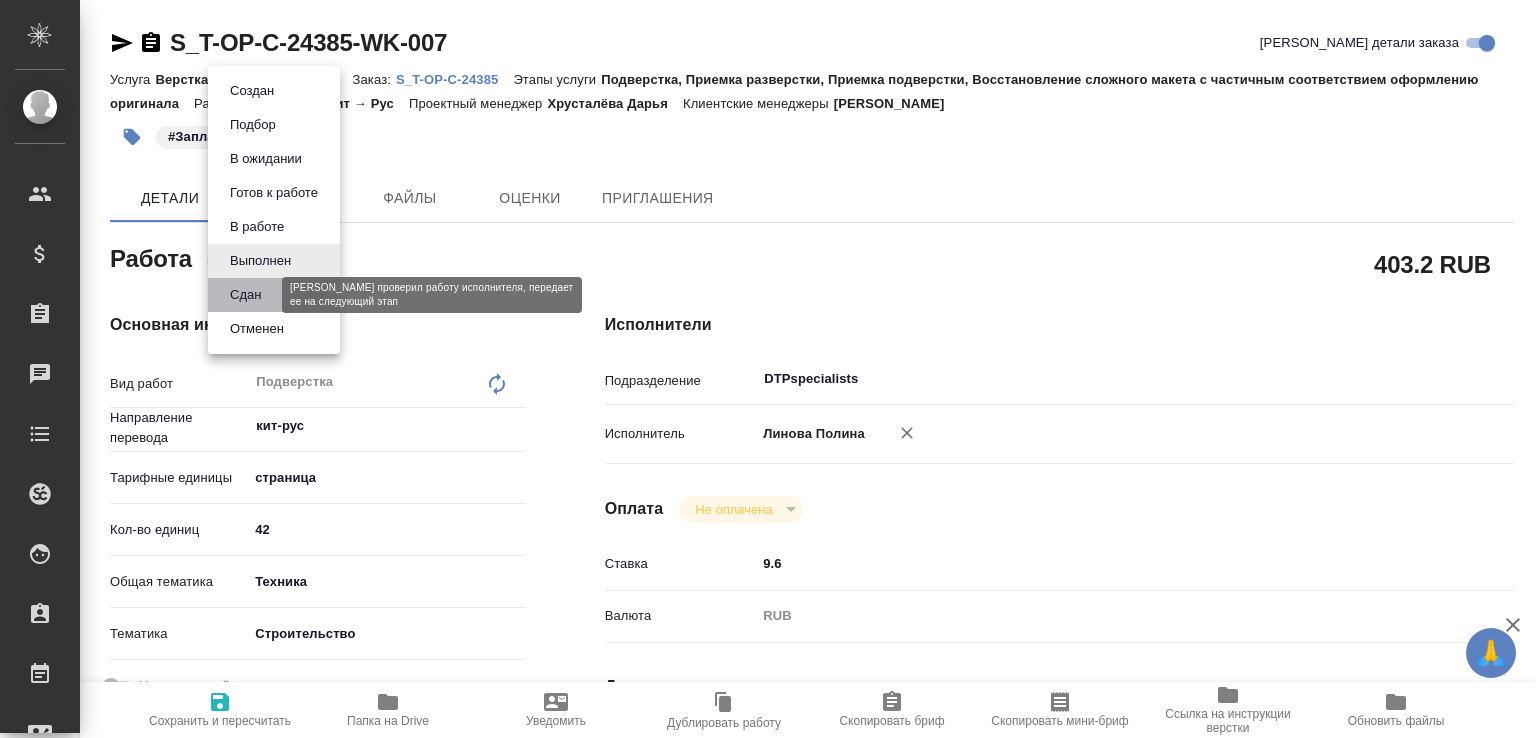 click on "Сдан" at bounding box center [245, 295] 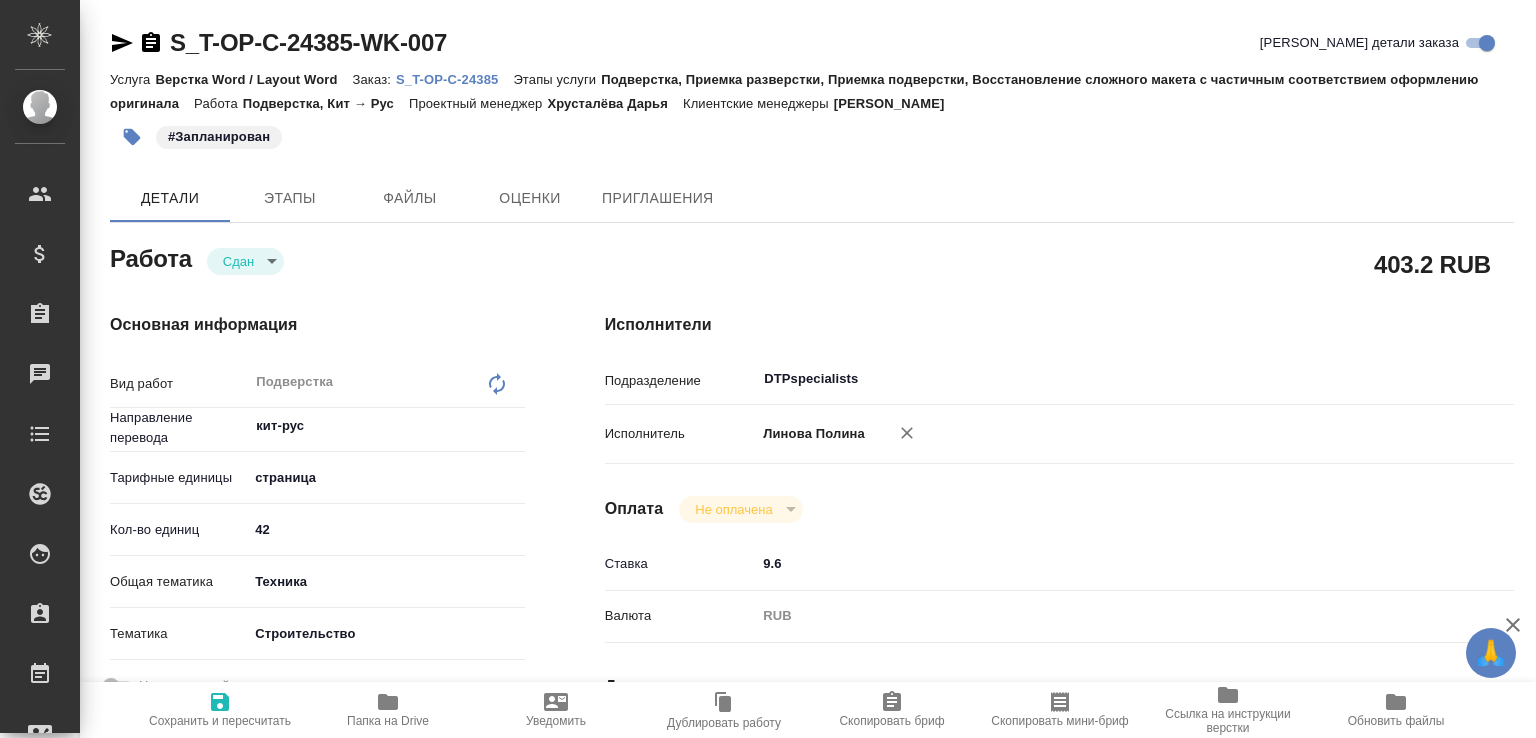 type on "x" 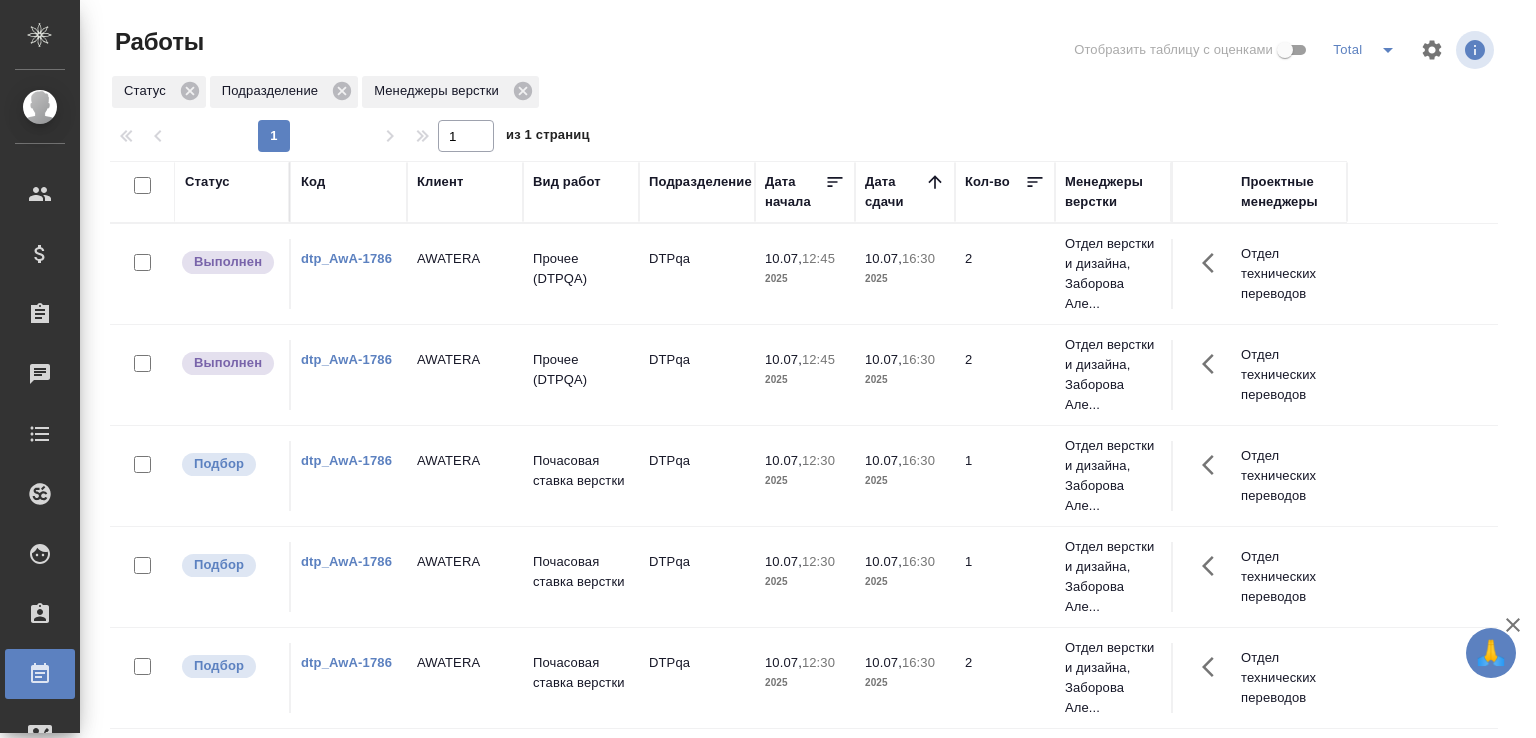 scroll, scrollTop: 0, scrollLeft: 0, axis: both 